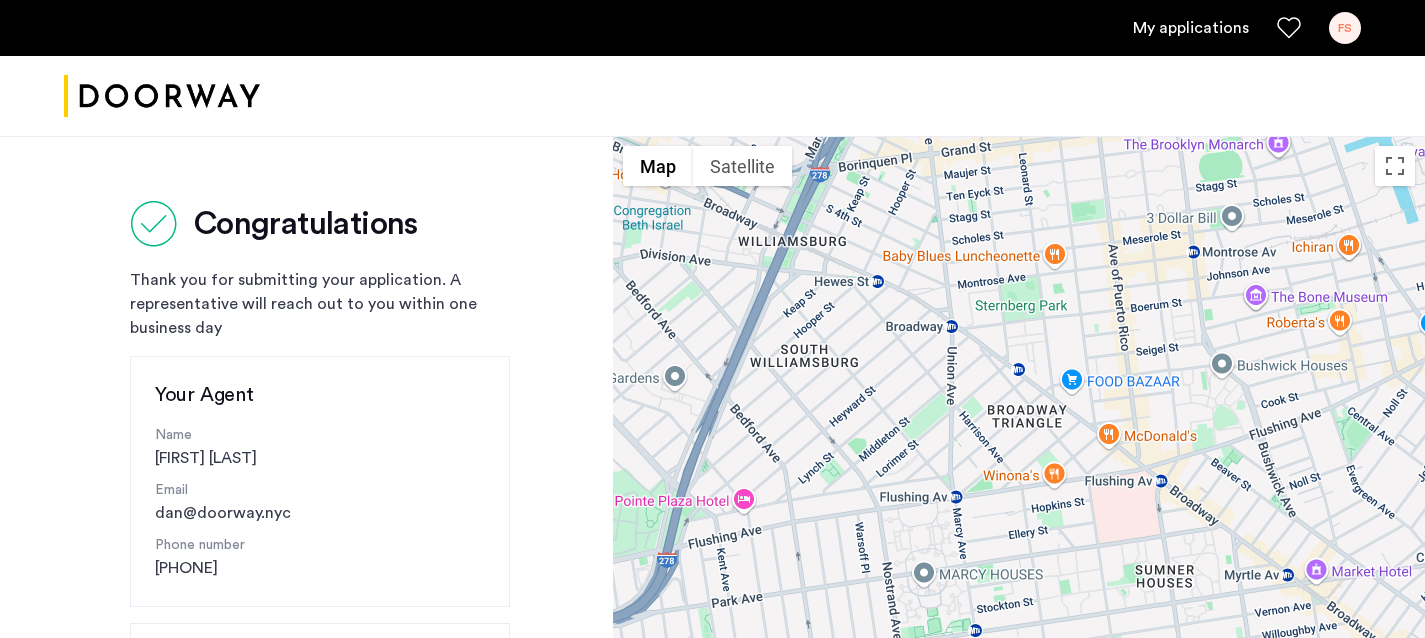 scroll, scrollTop: 144, scrollLeft: 0, axis: vertical 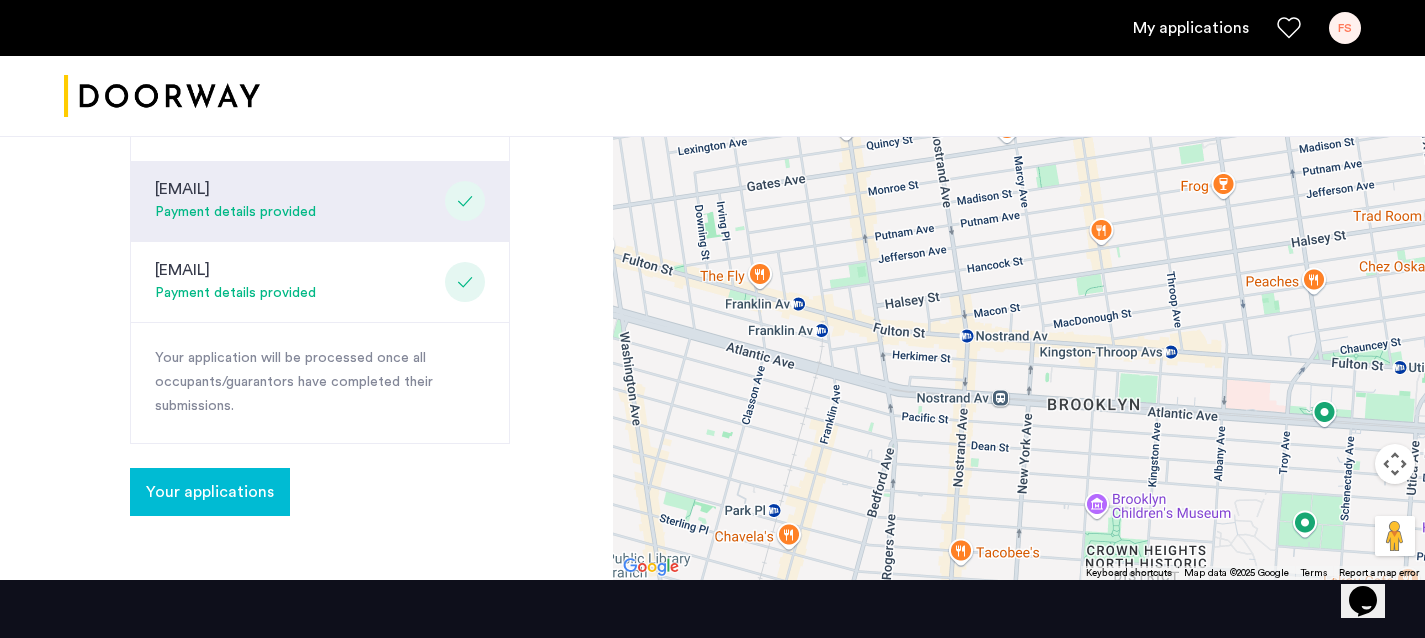 click on "Your applications" 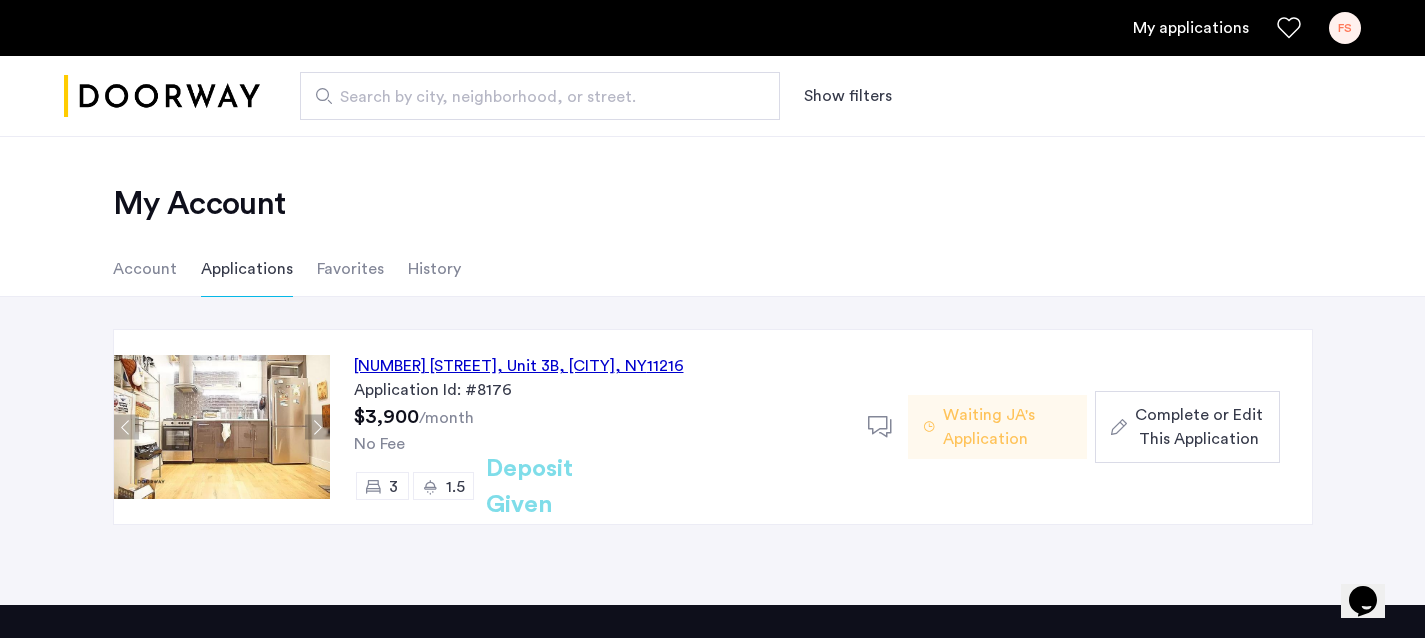 click on "Waiting JA's Application" 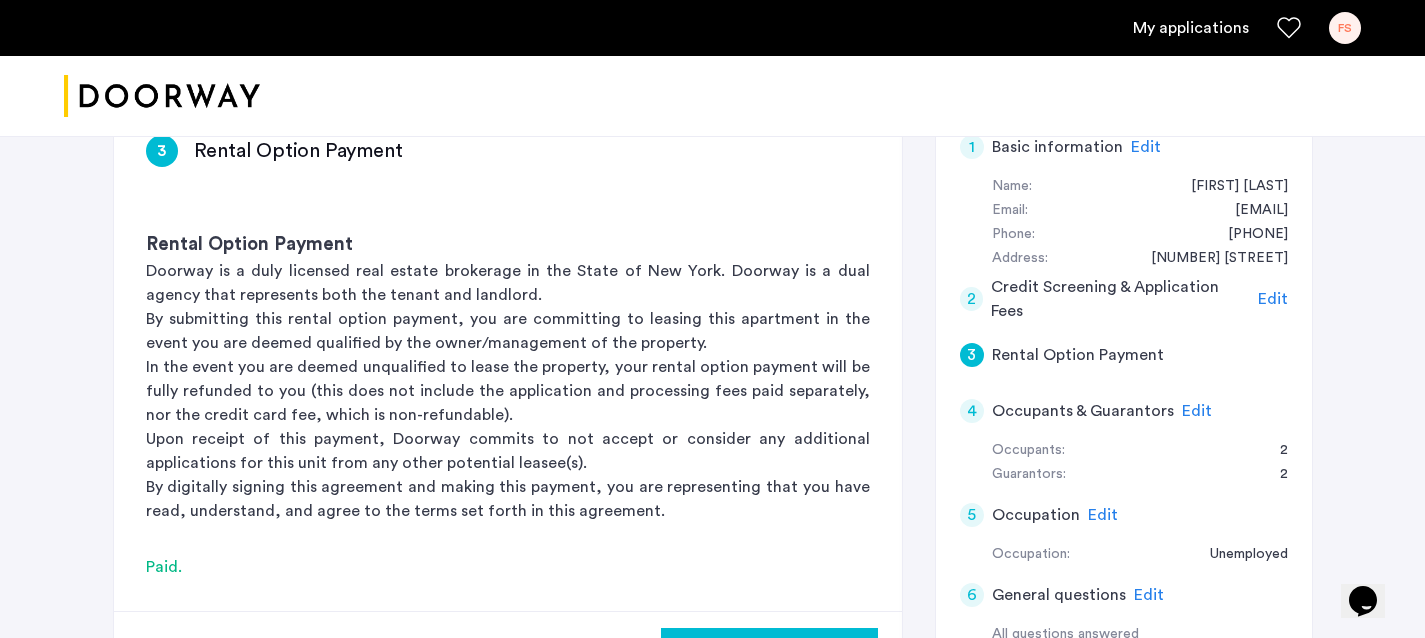 scroll, scrollTop: 349, scrollLeft: 0, axis: vertical 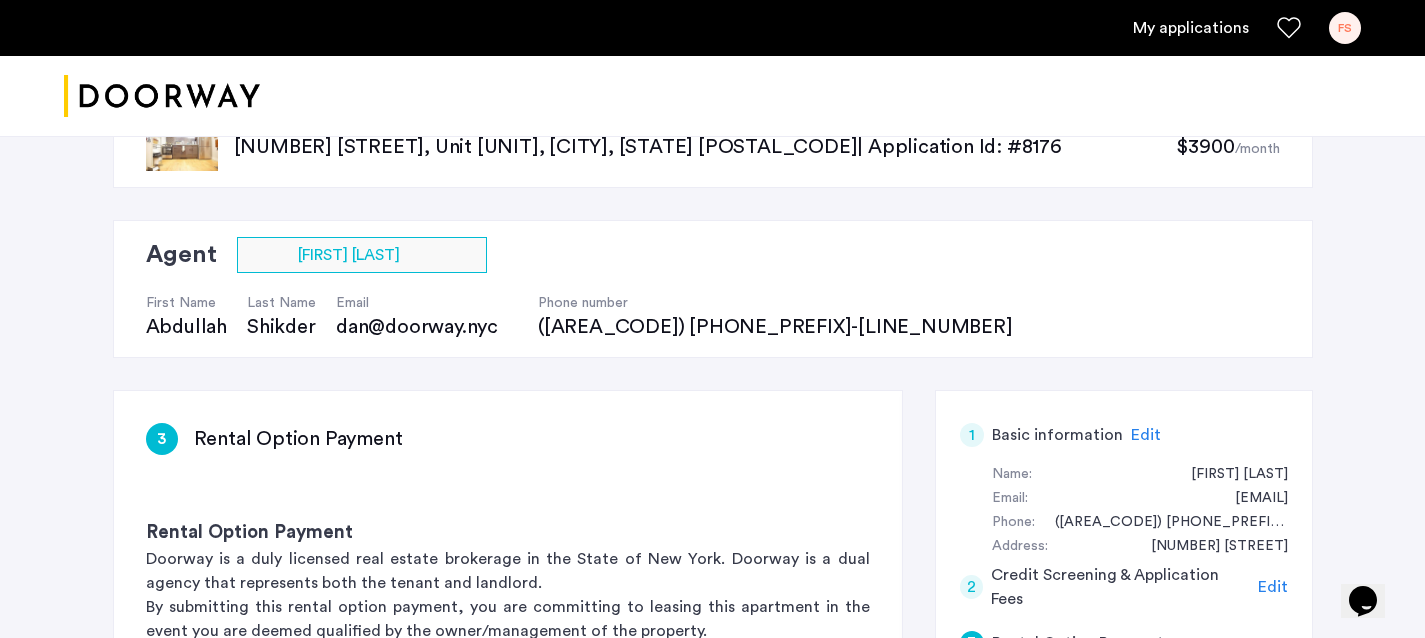 click on "[NUMBER] [STREET], Unit [UNIT], [CITY], [STATE] [POSTAL_CODE] | Application Id: #[APPLICATION_ID]" 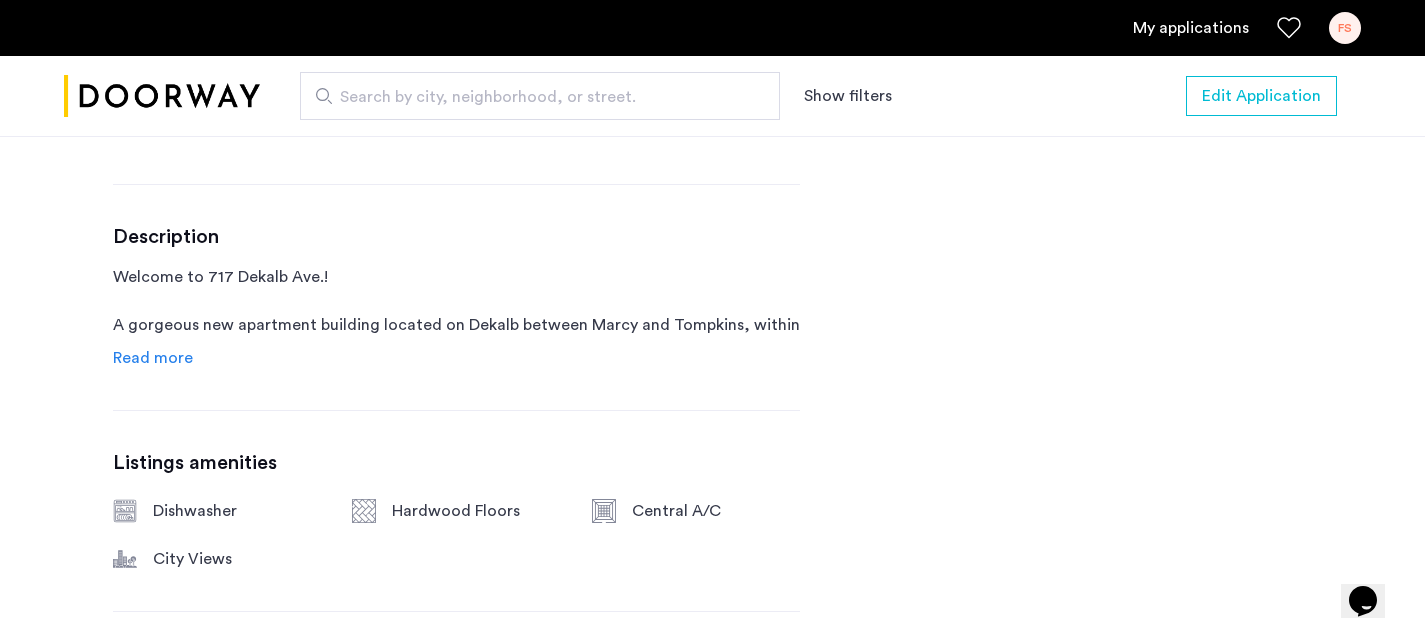 scroll, scrollTop: 925, scrollLeft: 0, axis: vertical 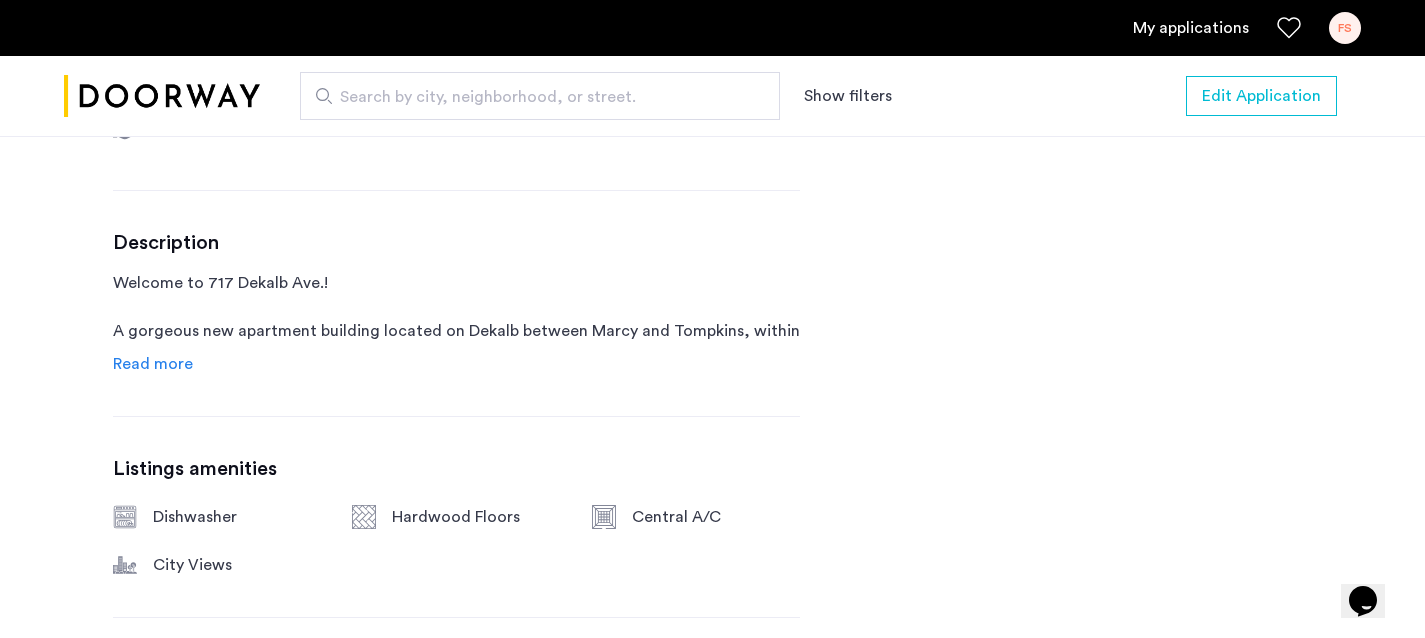 click on "Read more" 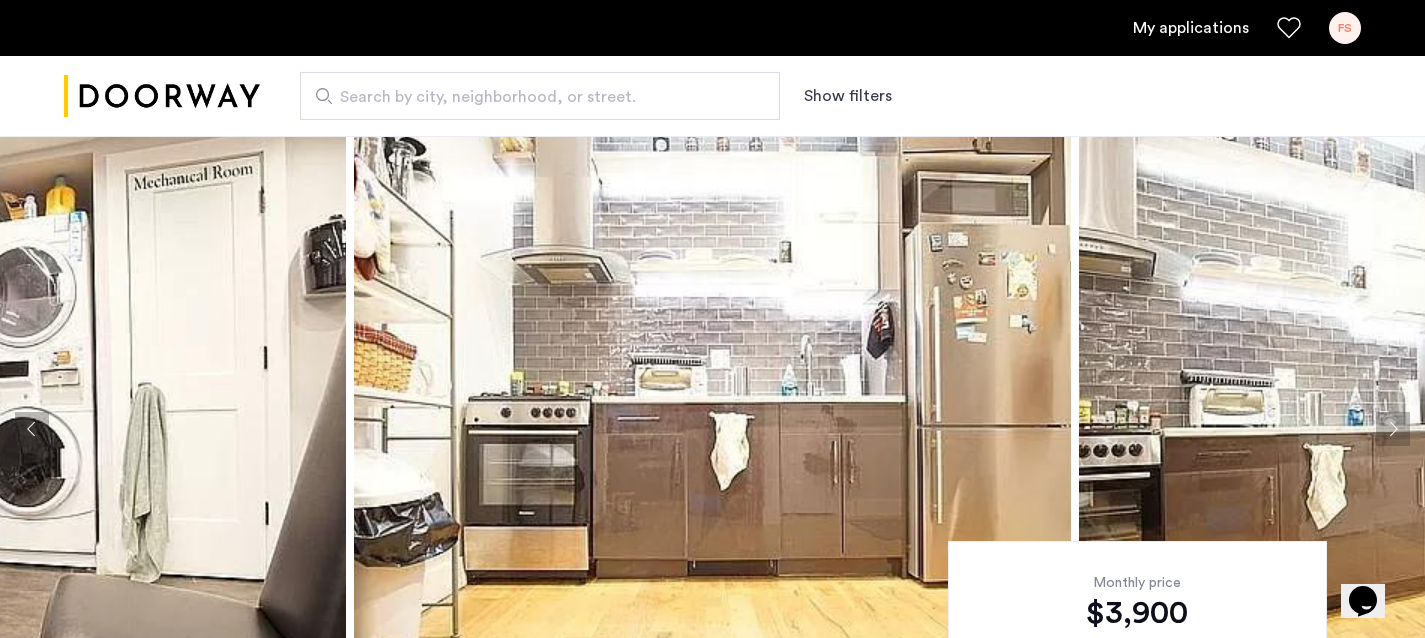 scroll, scrollTop: 0, scrollLeft: 0, axis: both 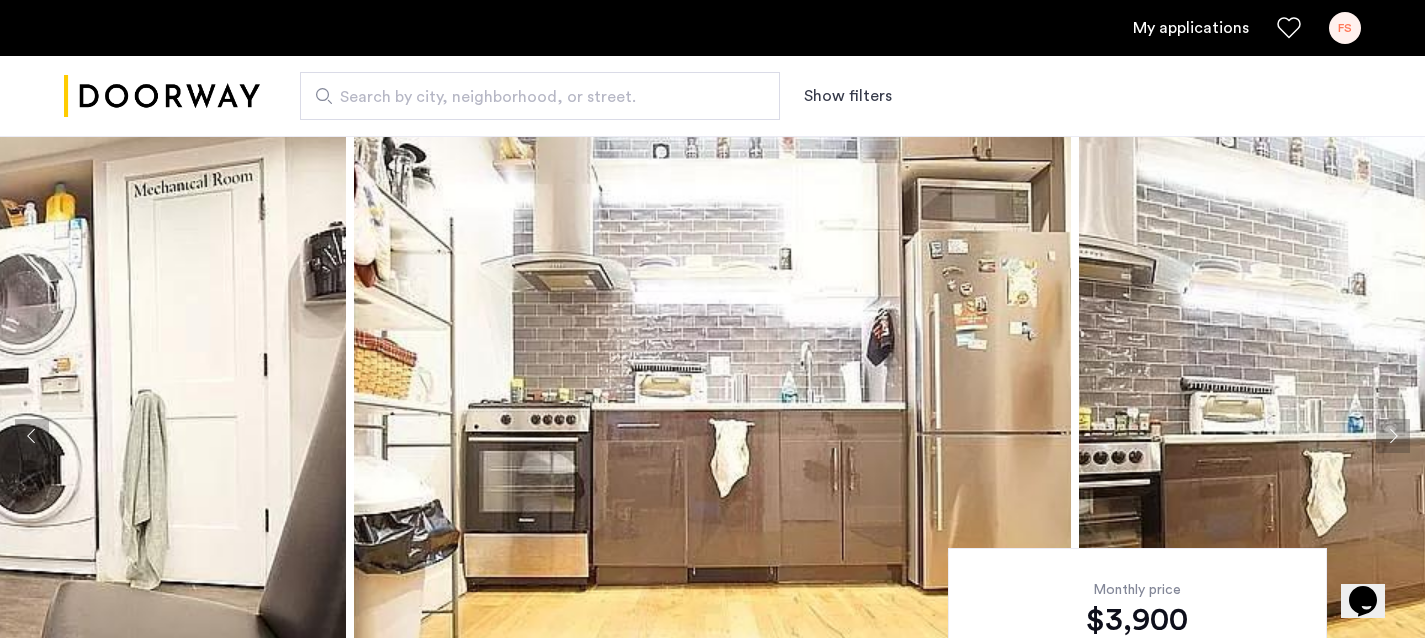 click 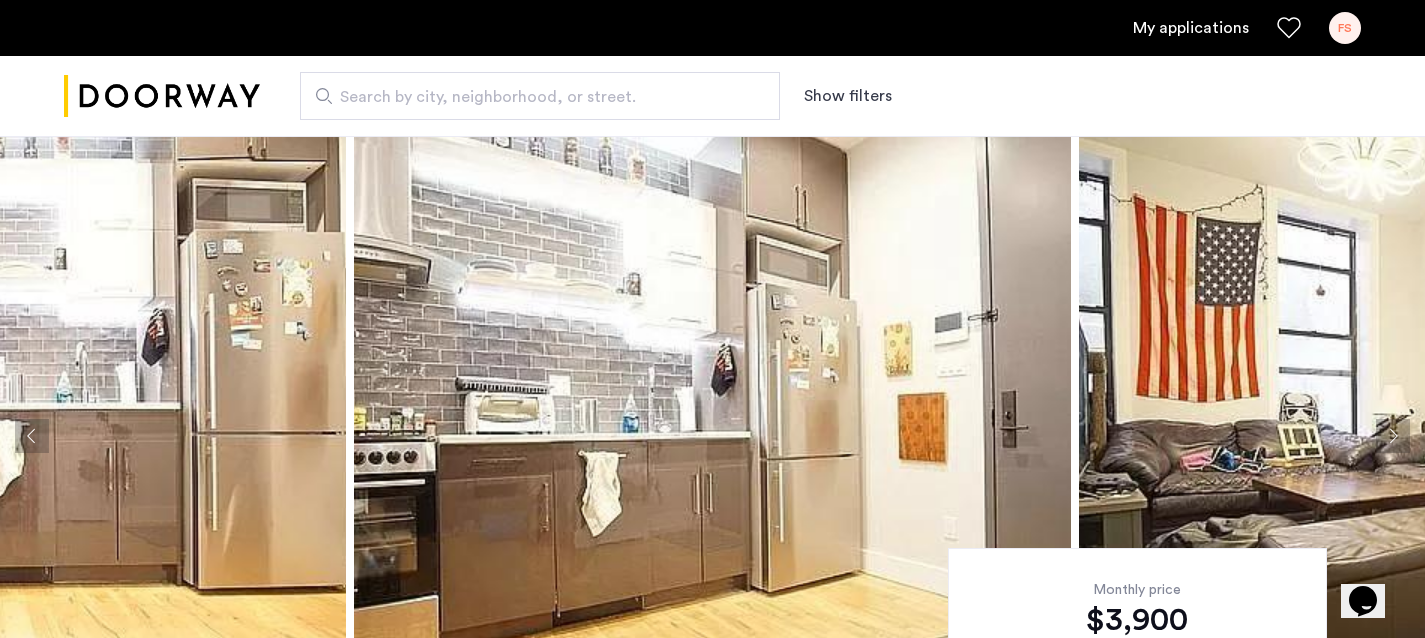 click 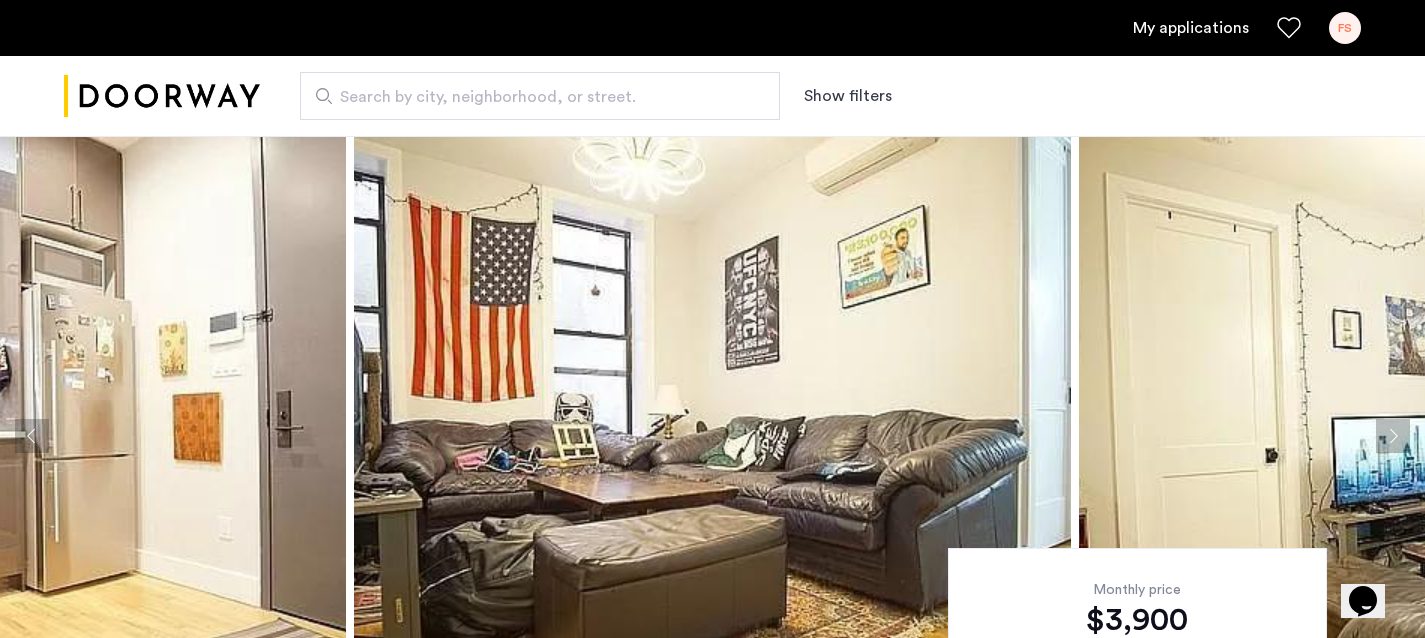 click 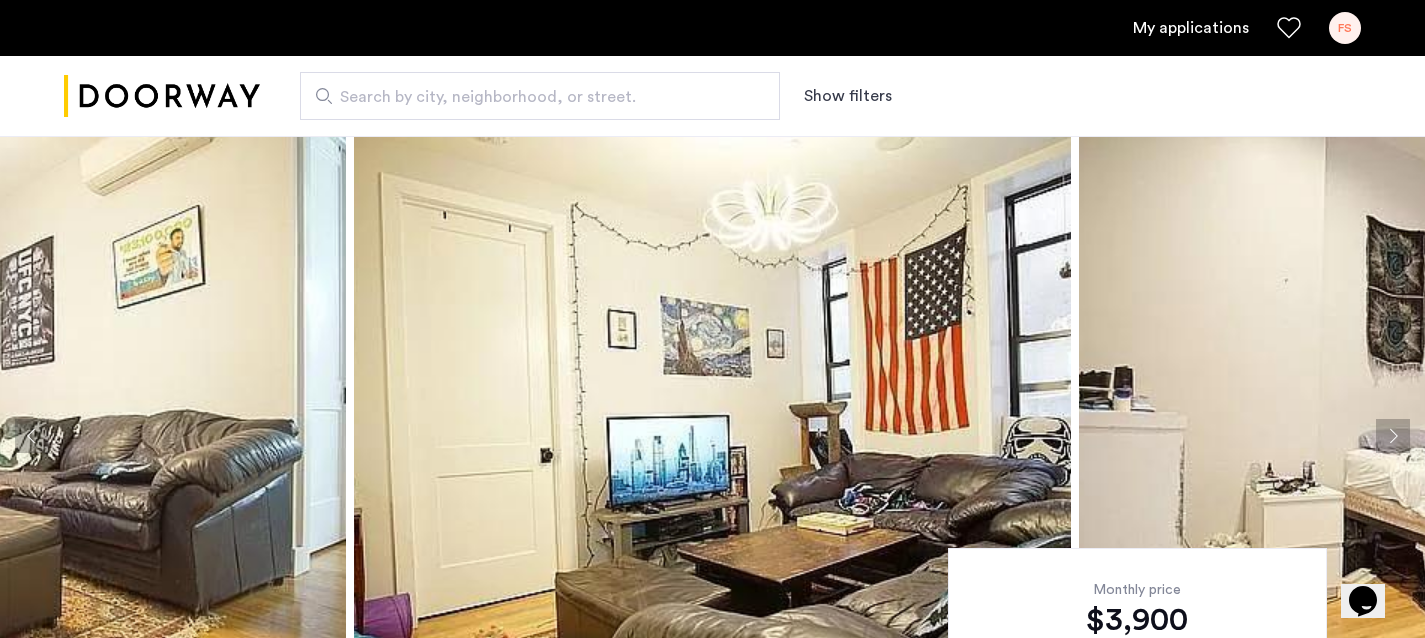 click 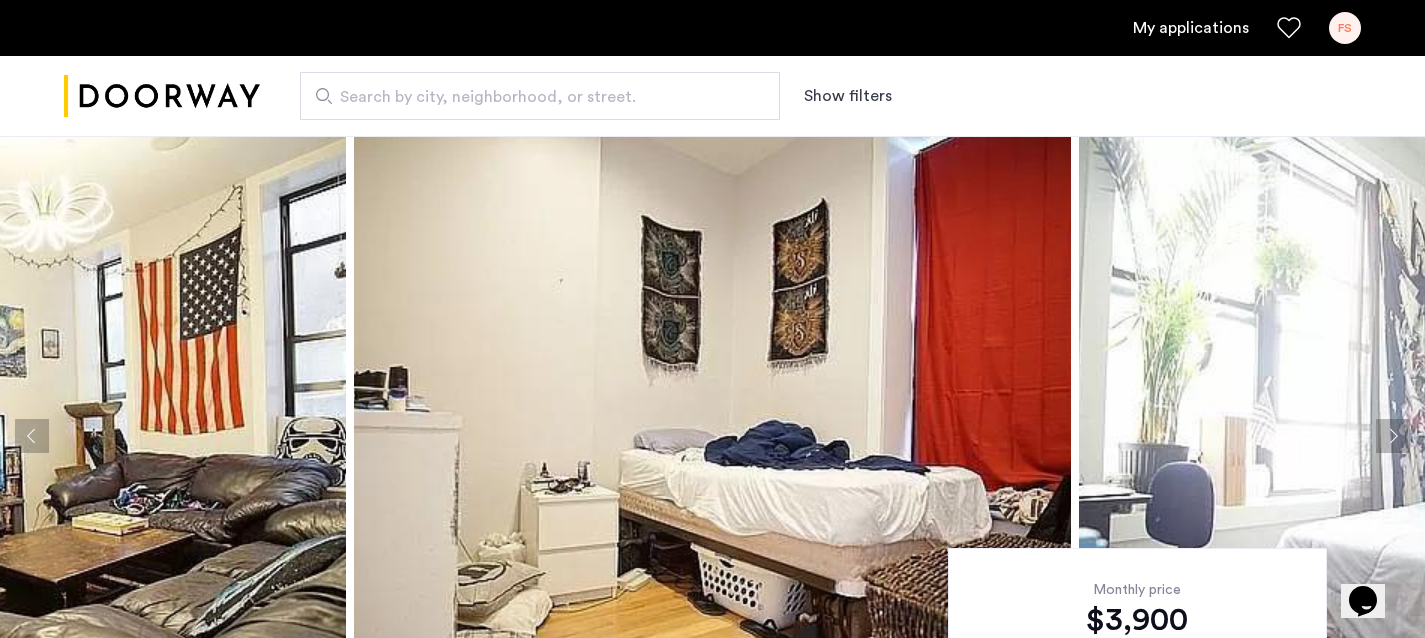 click 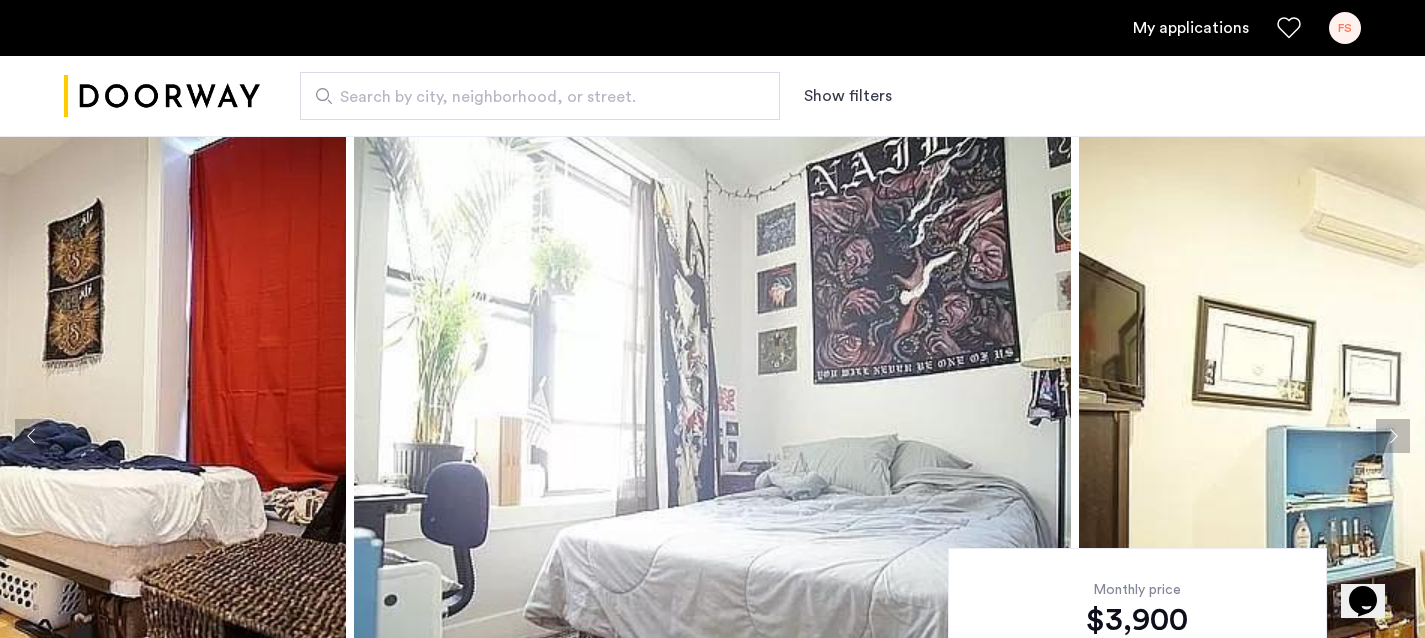 click 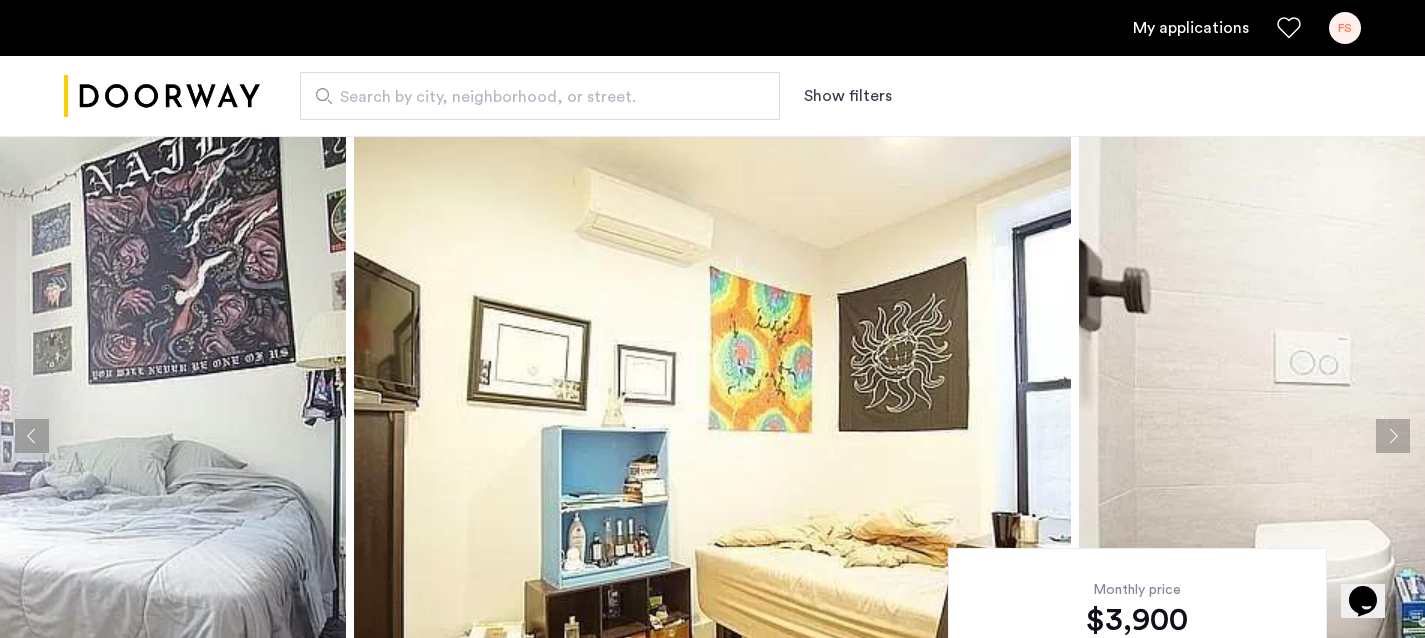 click 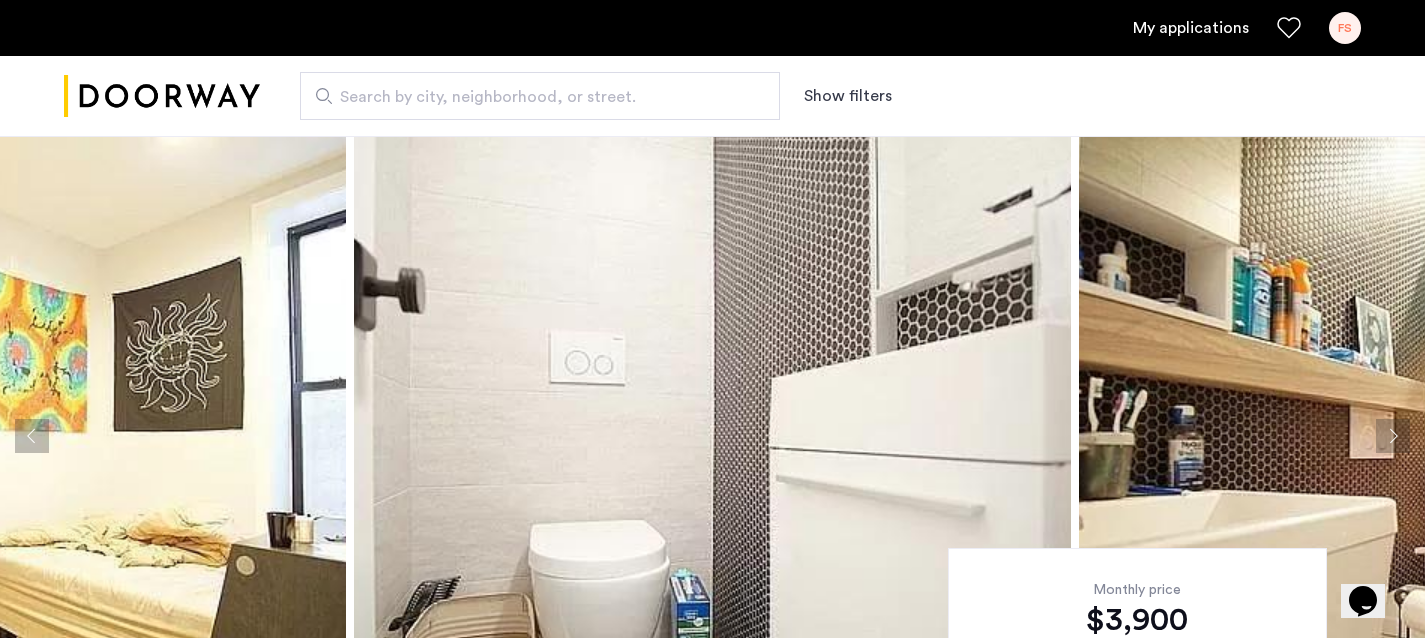 click 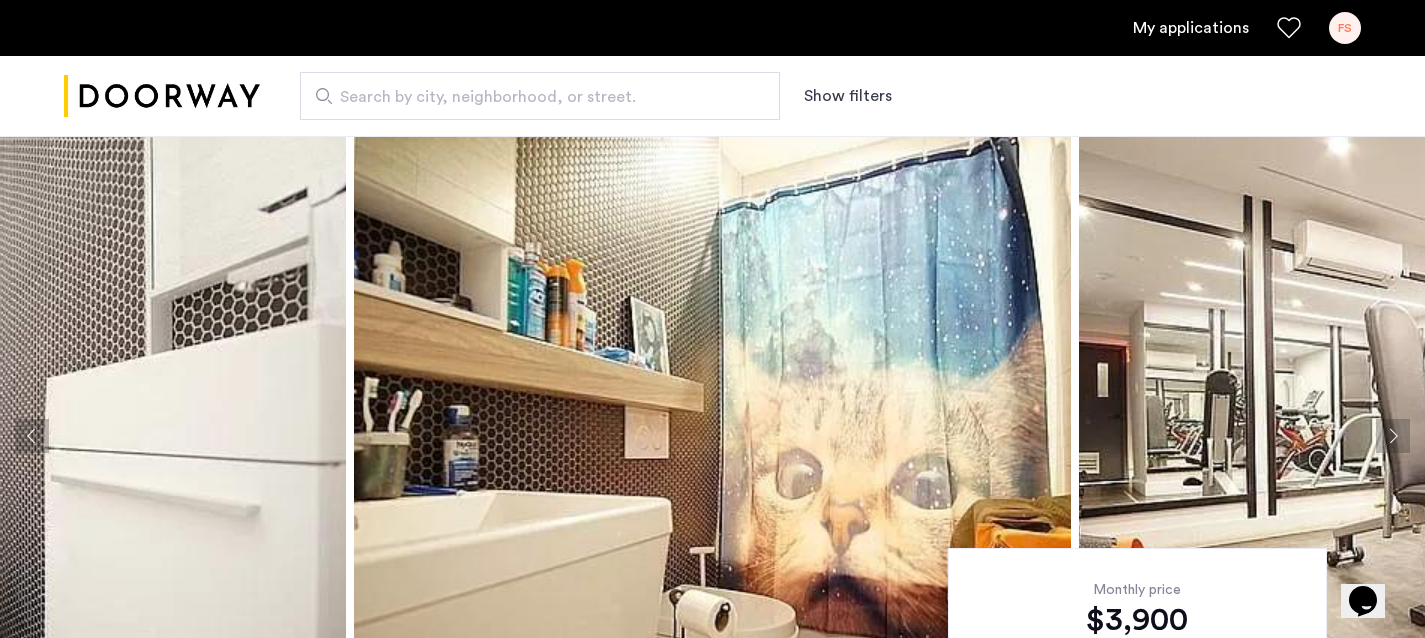 click 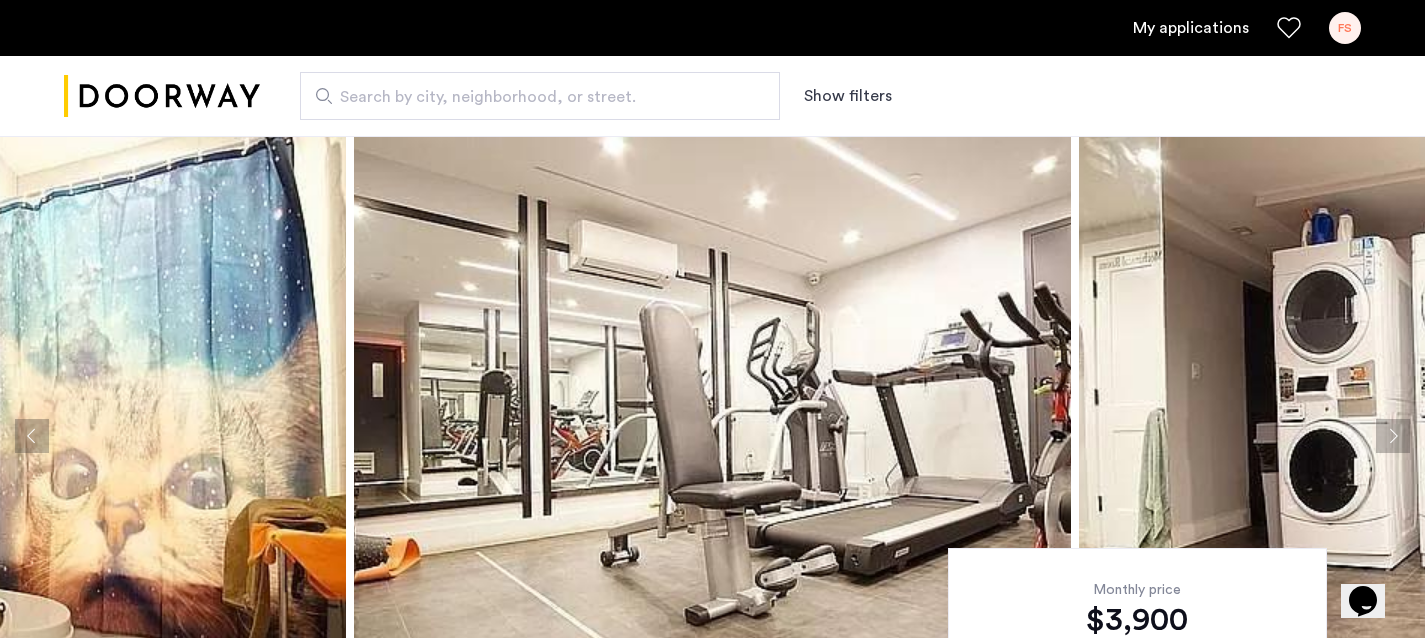 click 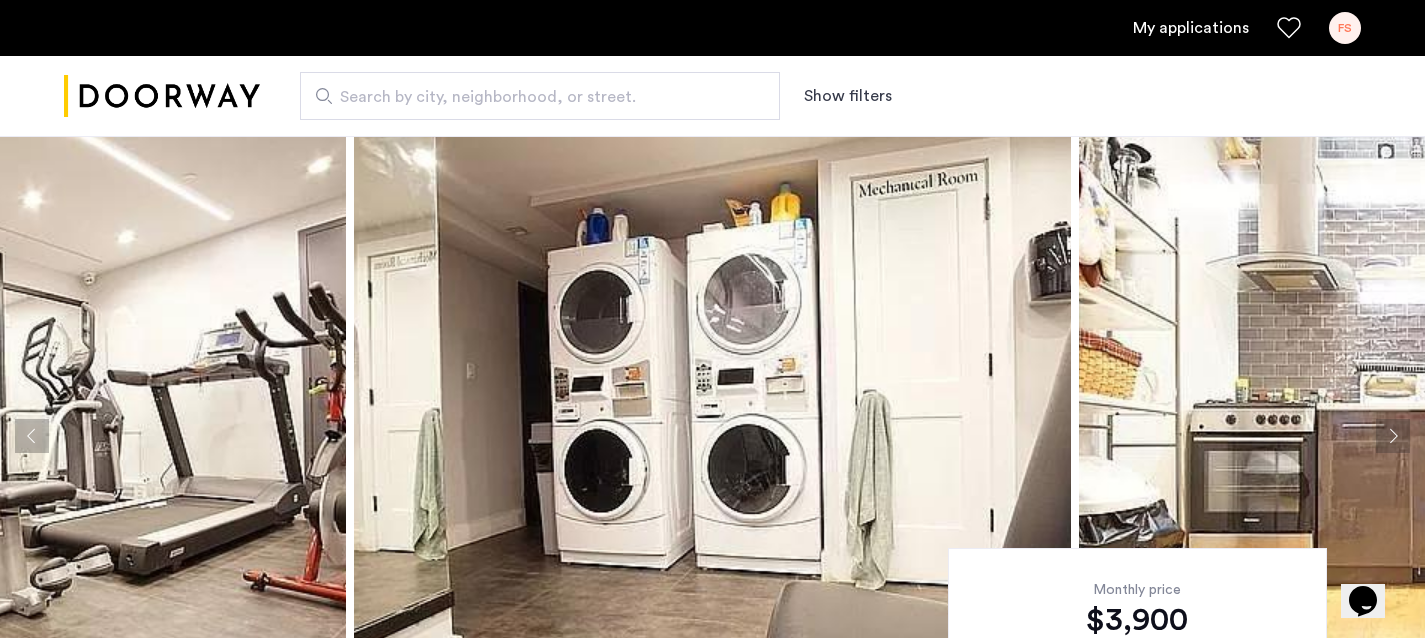 click 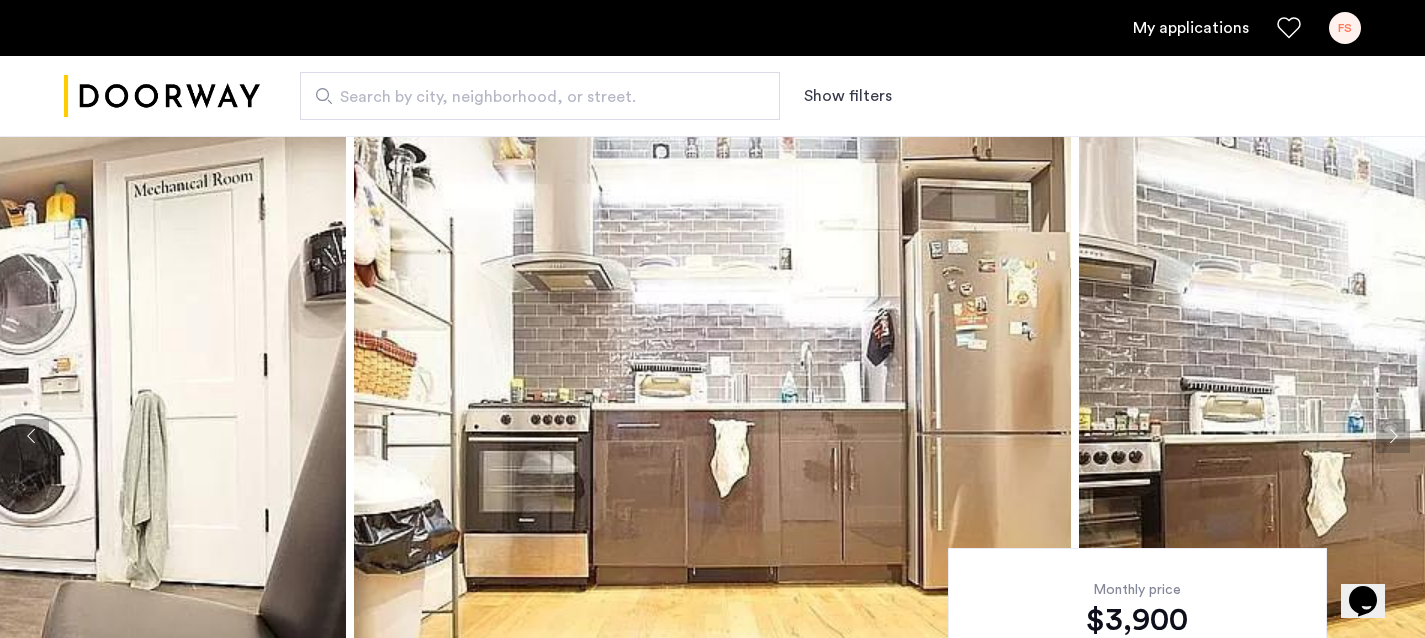 click 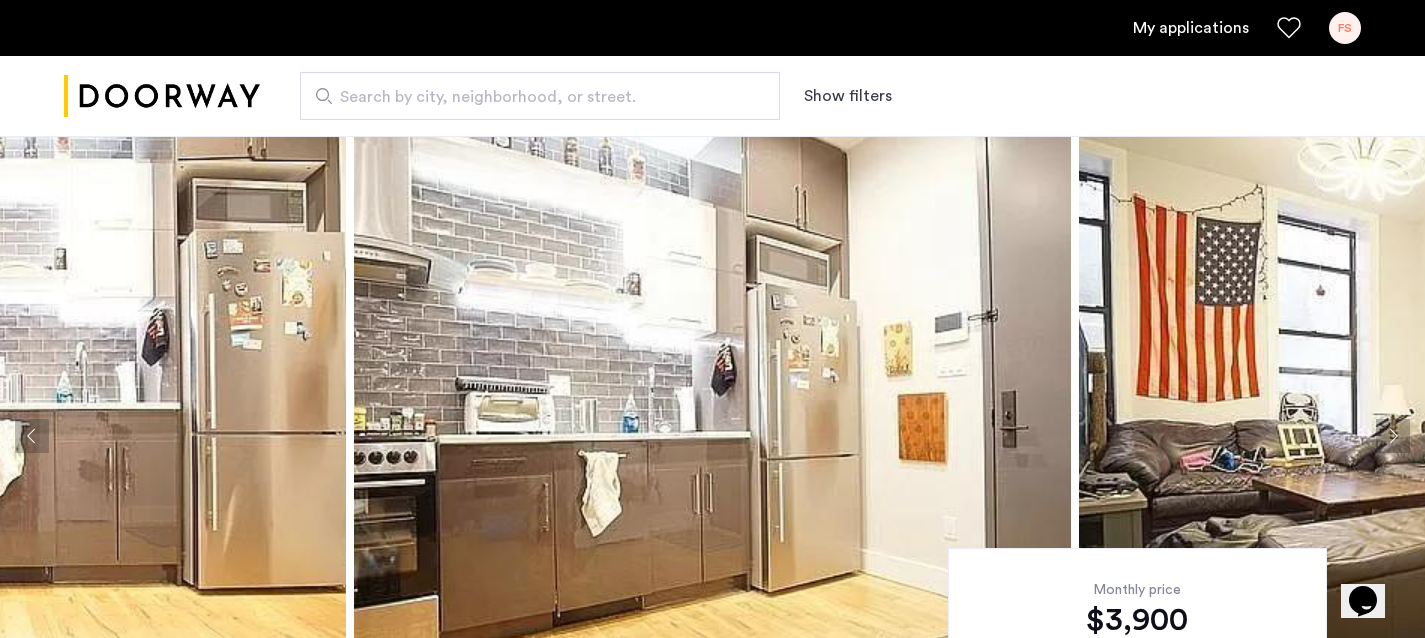 click 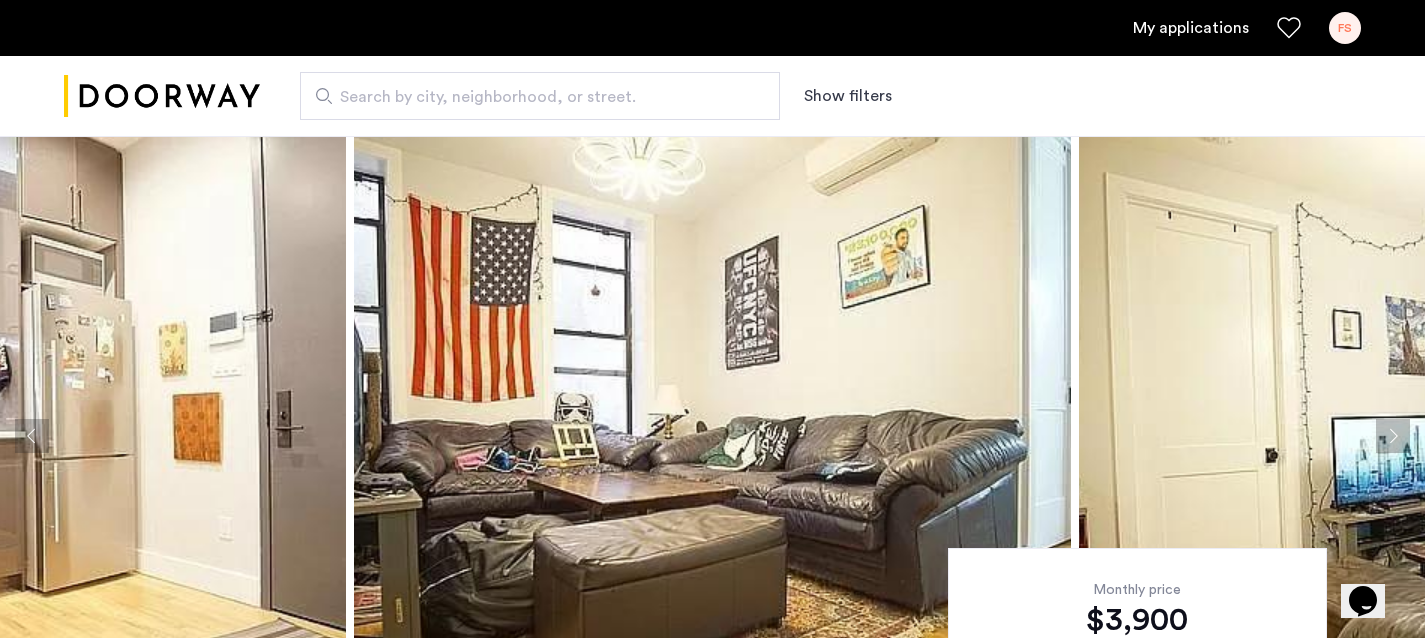 click 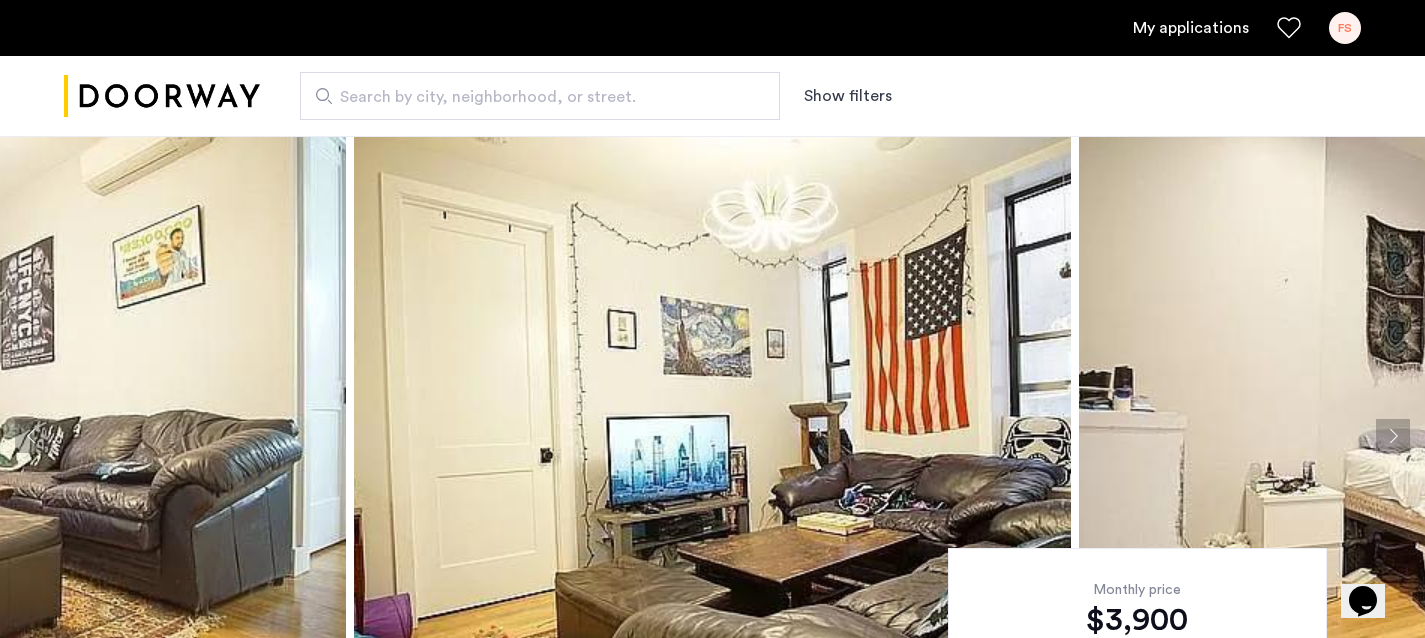 click 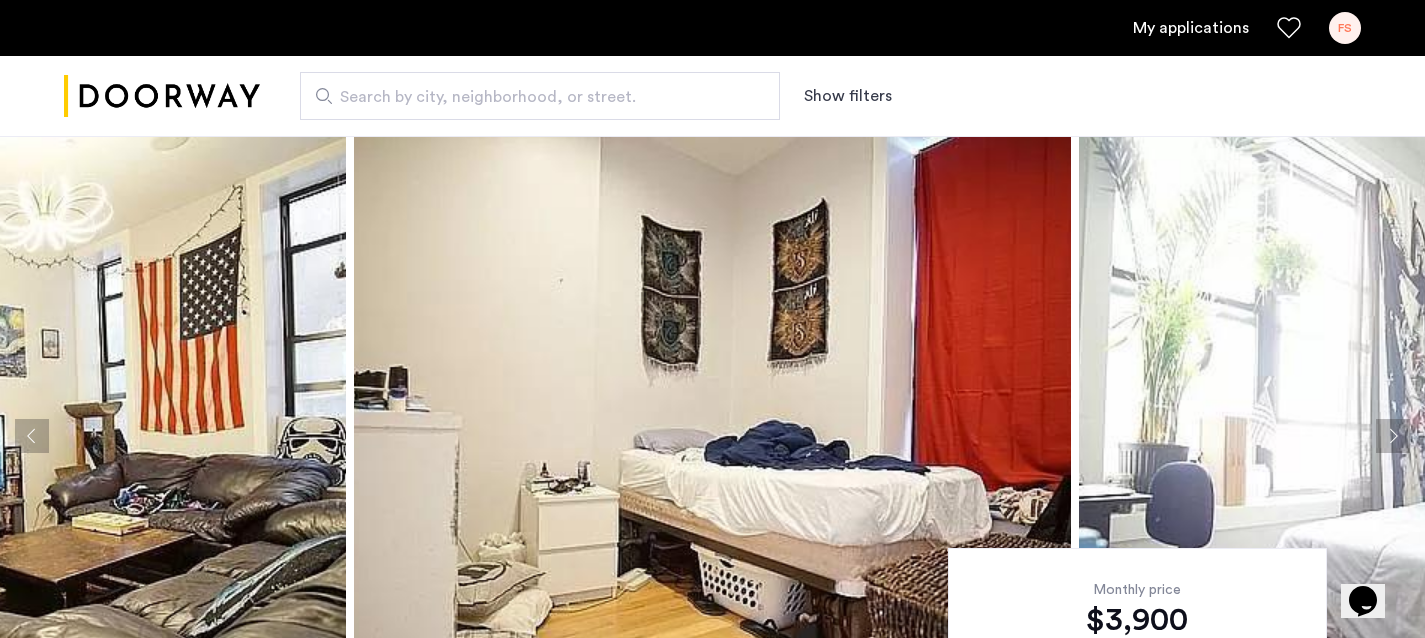 click 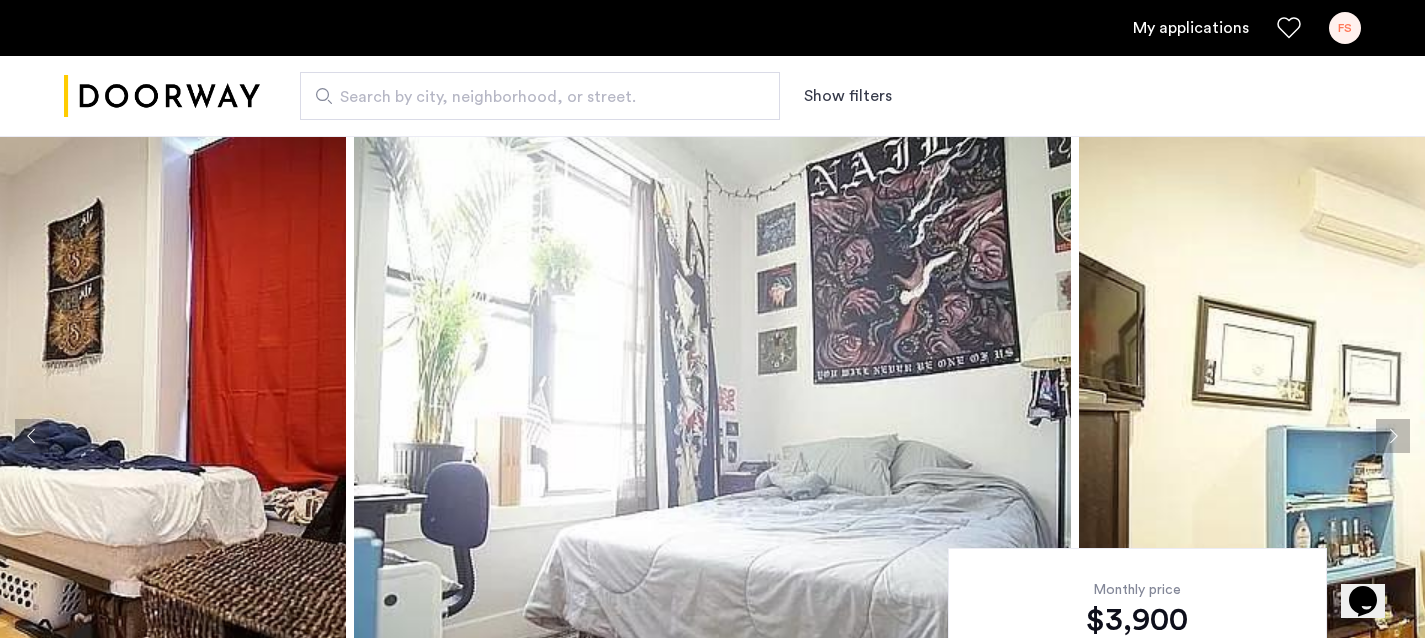 click 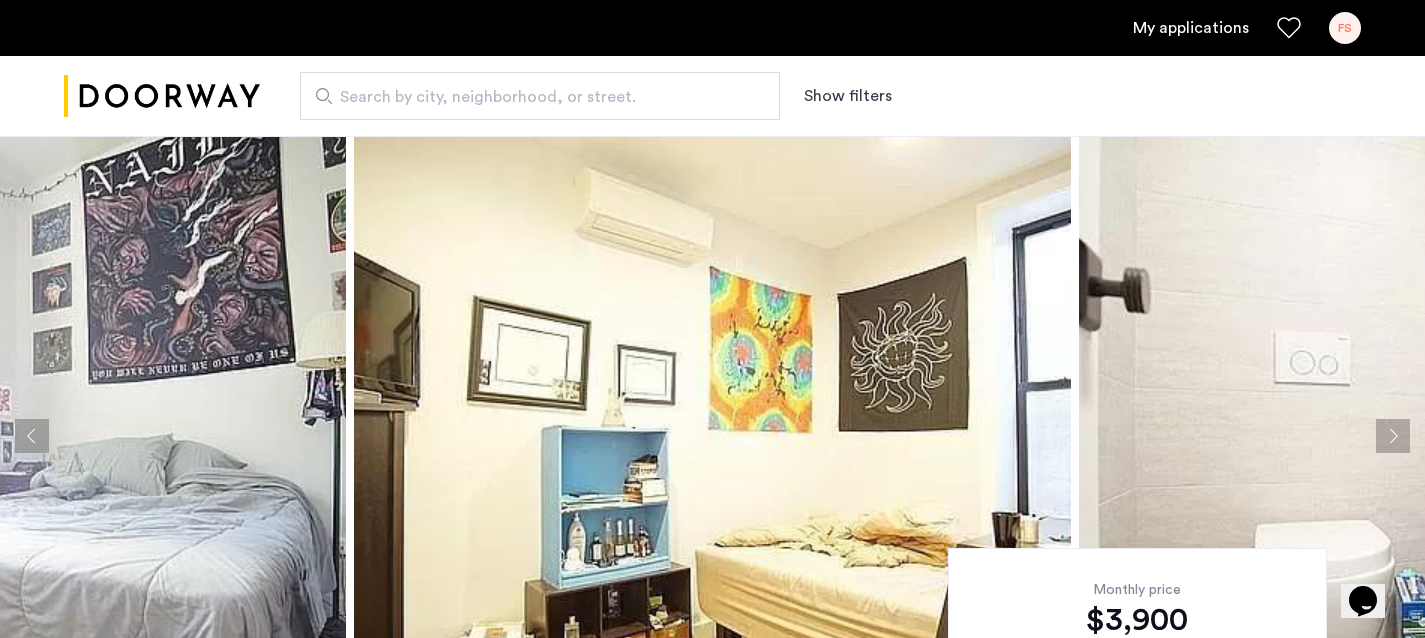 click 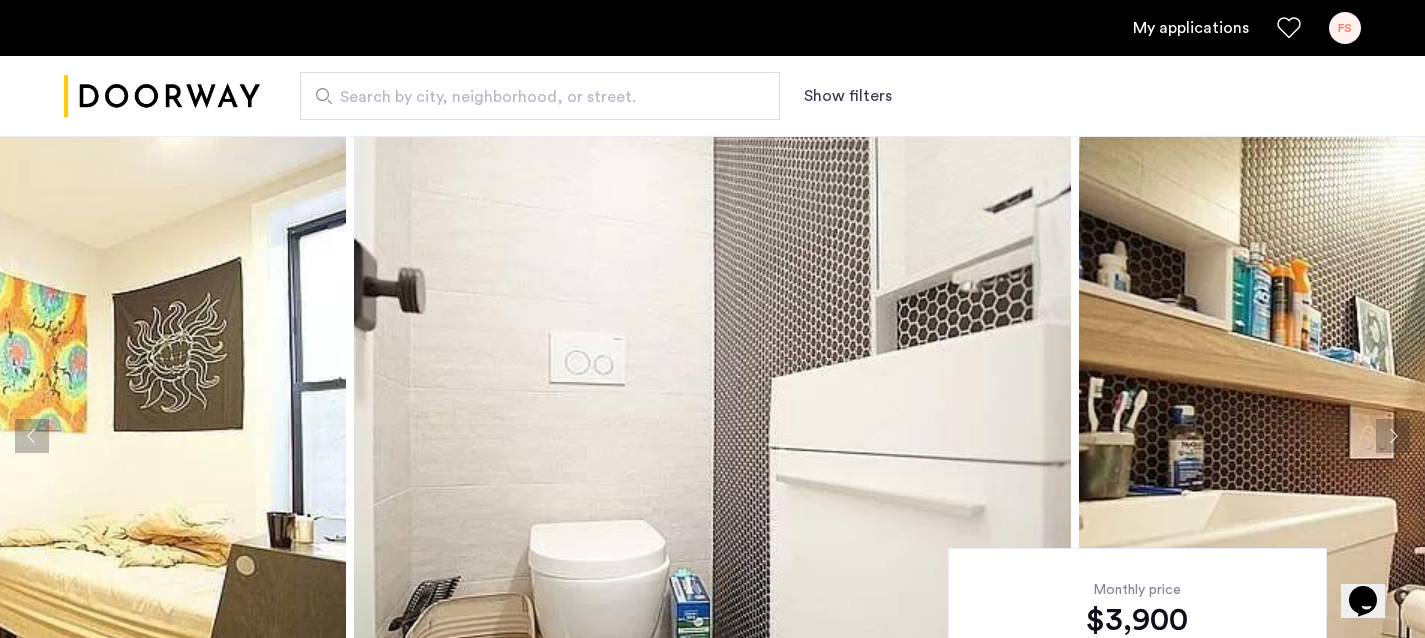 click 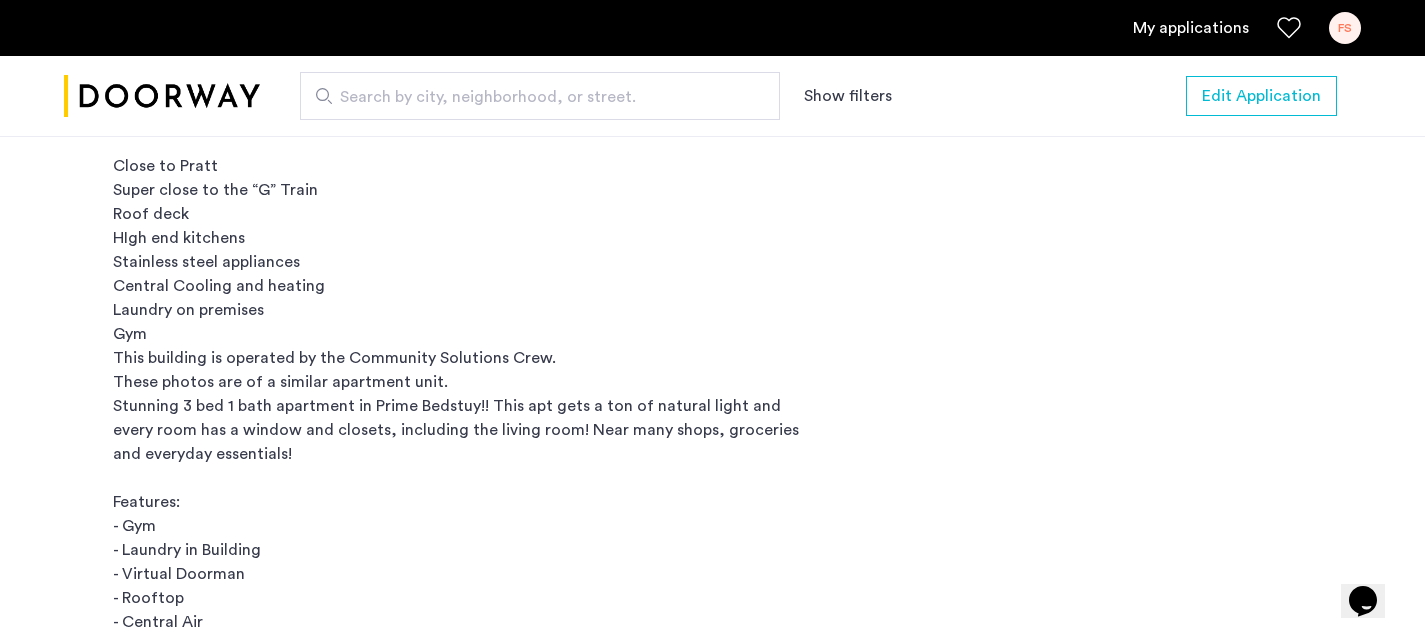 scroll, scrollTop: 1209, scrollLeft: 0, axis: vertical 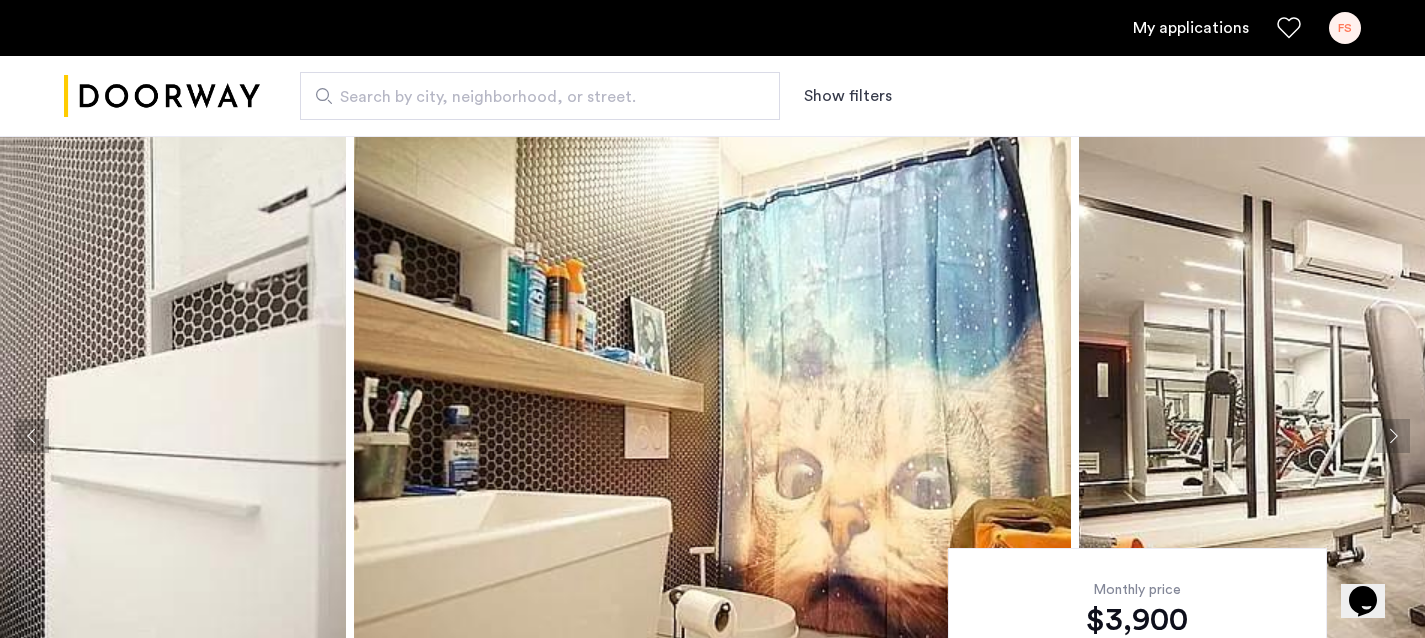 click on "My applications FS" at bounding box center (712, 28) 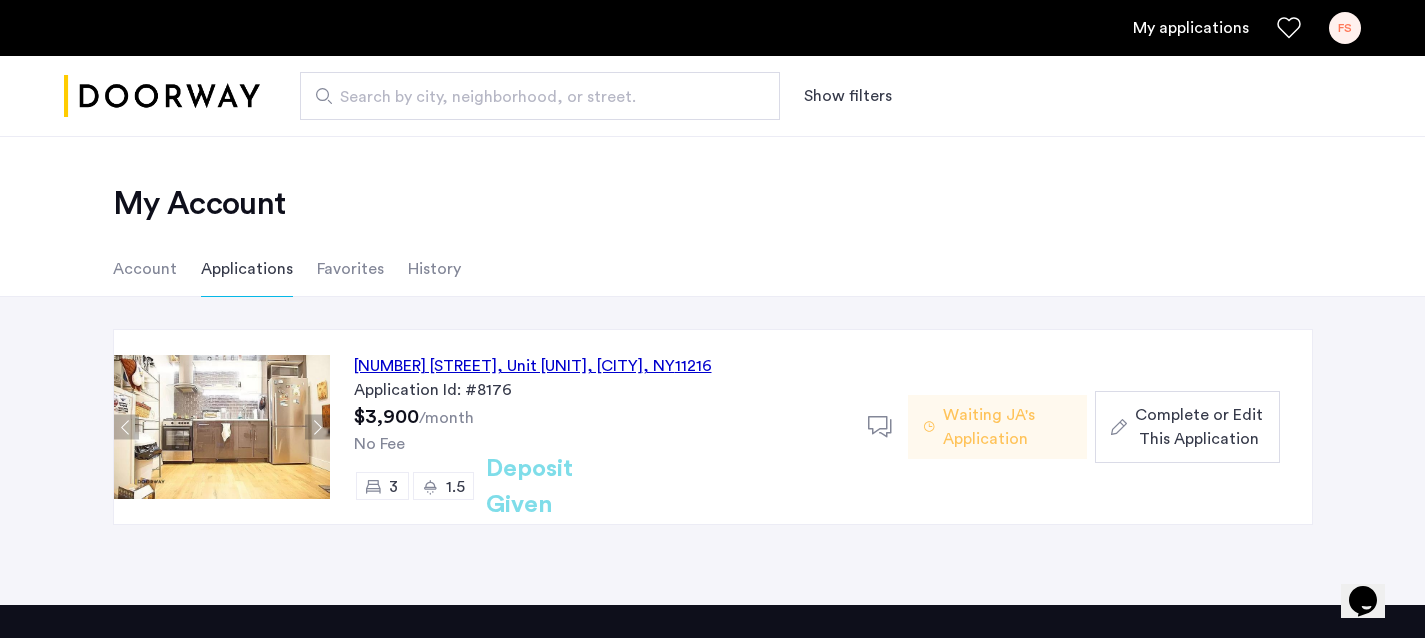 click on "Waiting JA's Application" 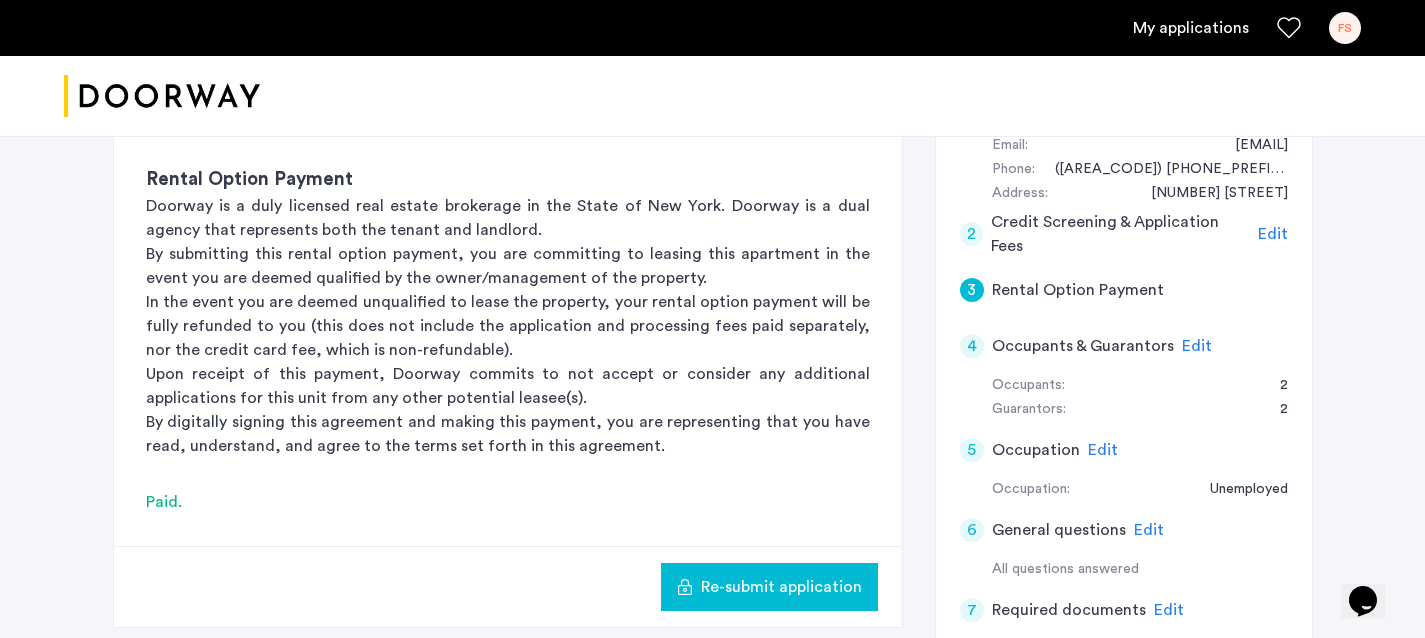 scroll, scrollTop: 384, scrollLeft: 0, axis: vertical 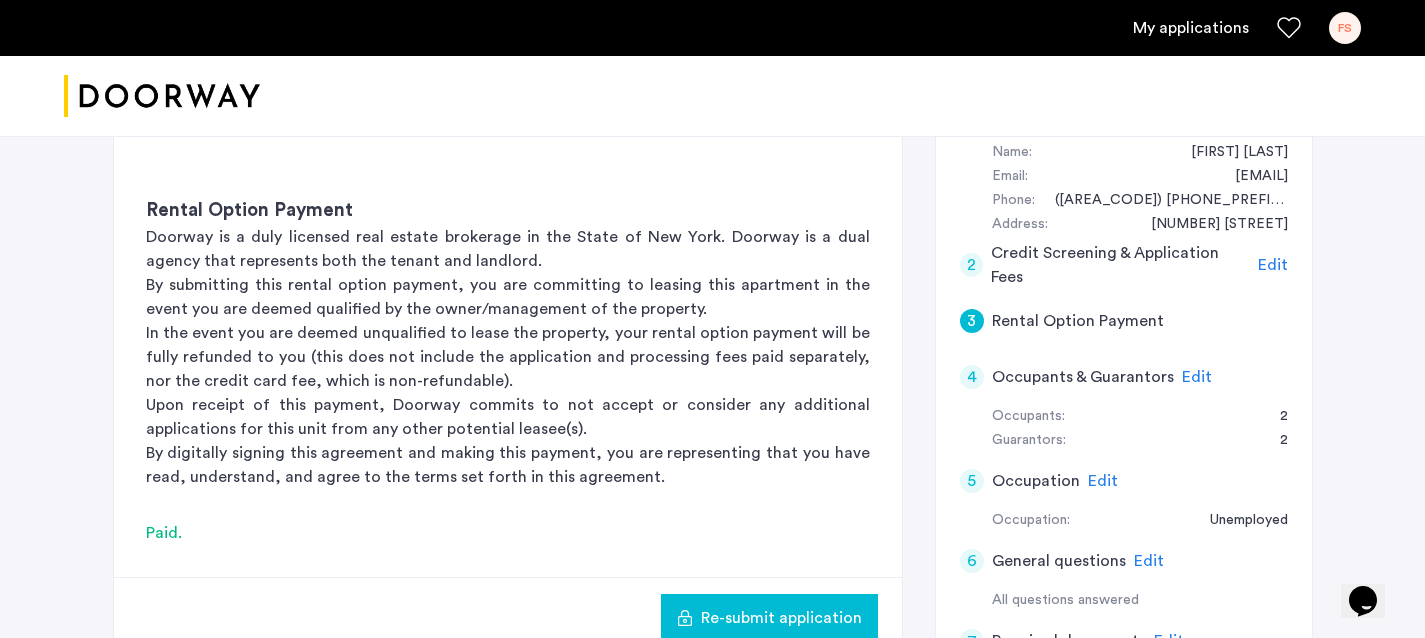 click on "FS" at bounding box center (1345, 28) 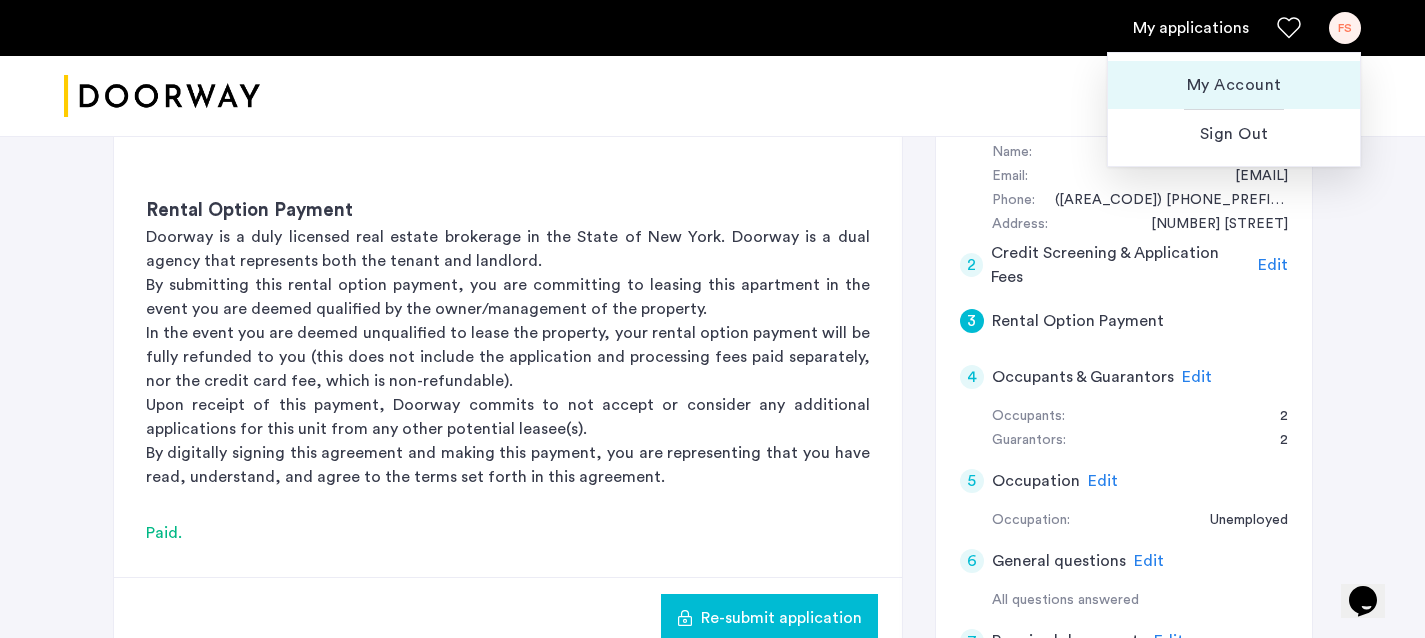 click on "My Account" at bounding box center (1234, 85) 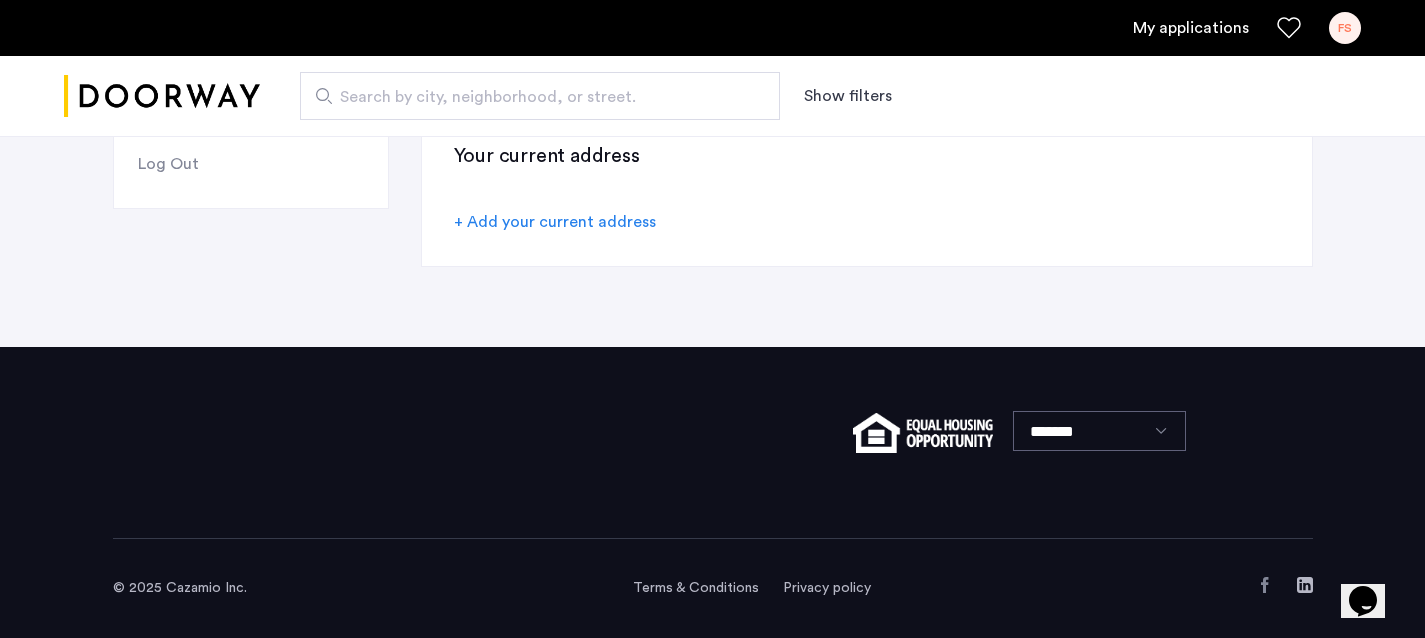 scroll, scrollTop: 0, scrollLeft: 0, axis: both 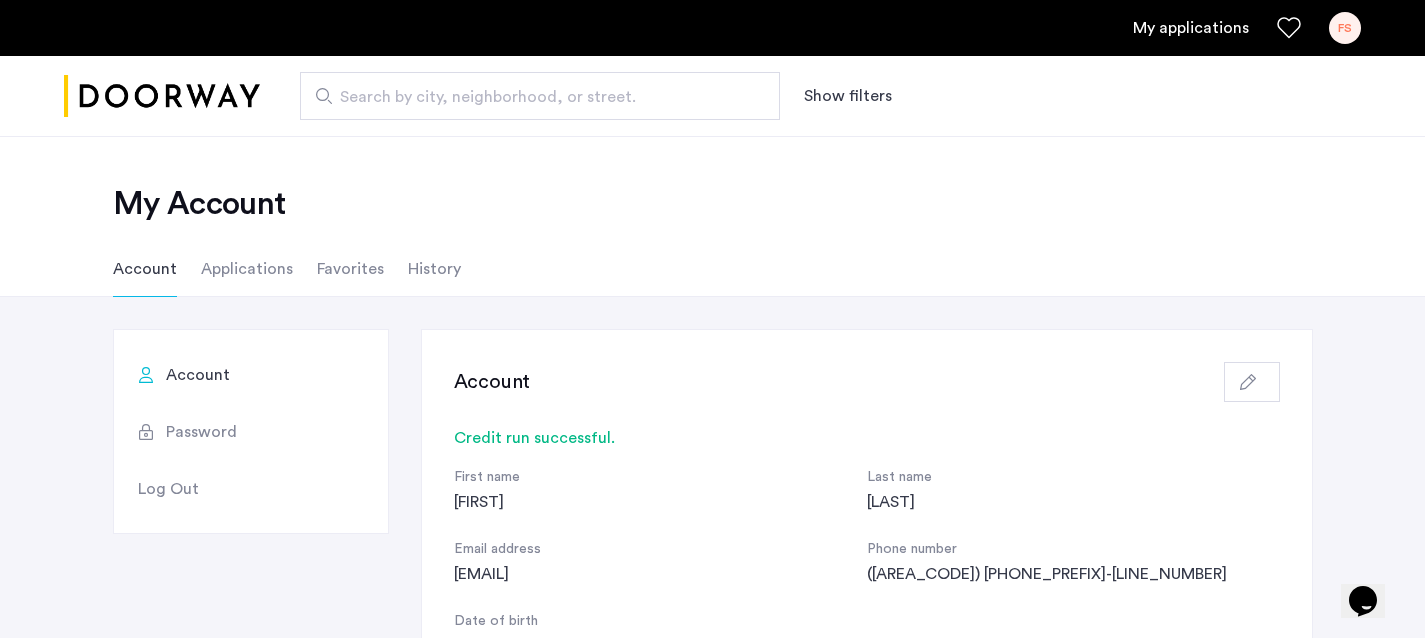 click on "Applications" 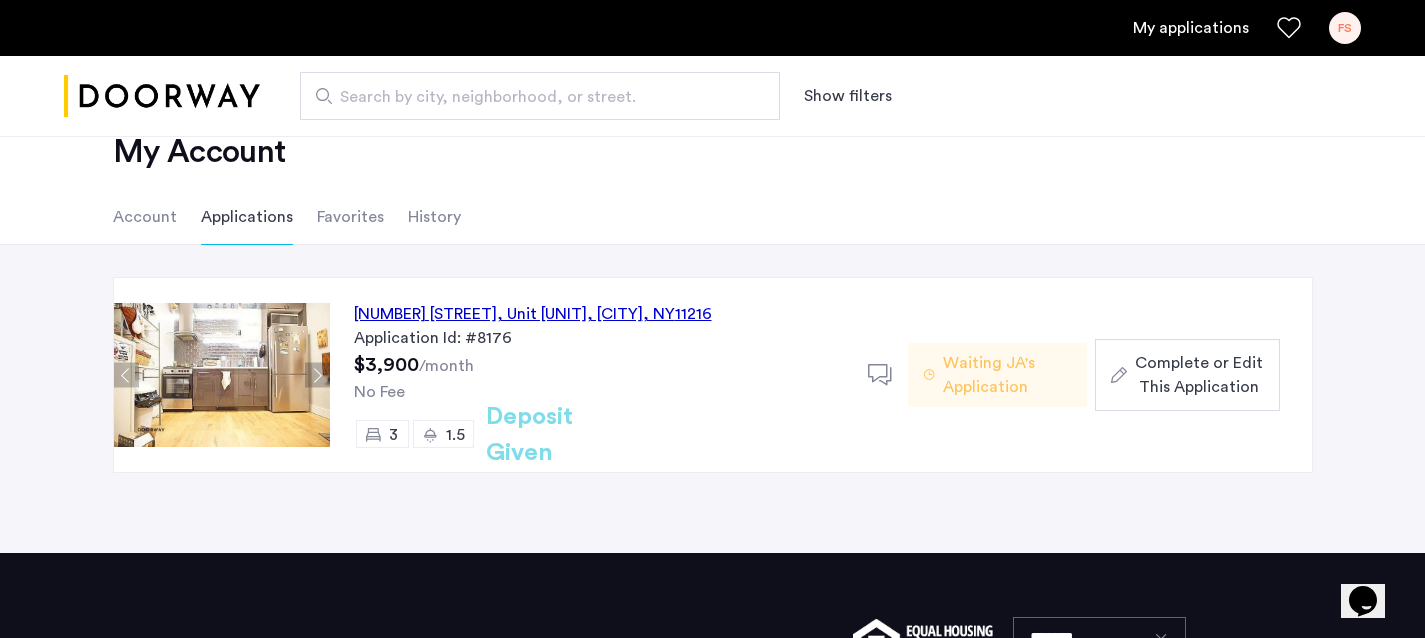 scroll, scrollTop: 57, scrollLeft: 0, axis: vertical 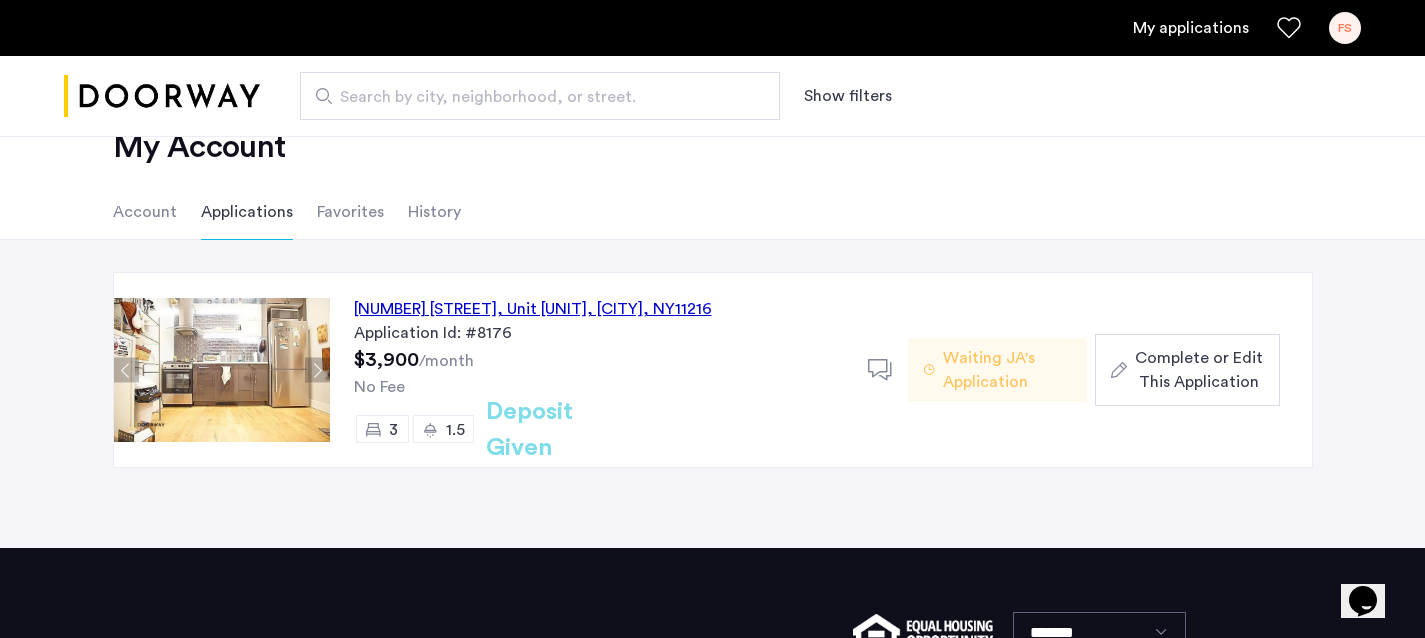 click on "Waiting JA's Application" 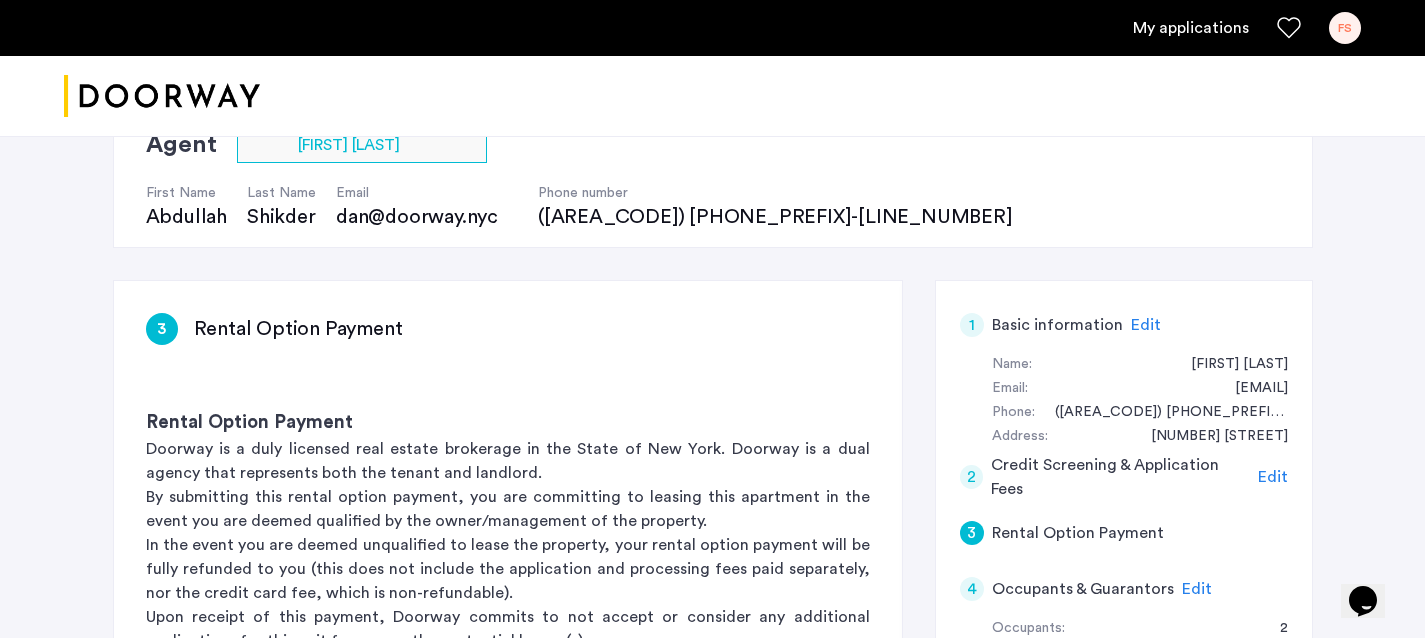scroll, scrollTop: 241, scrollLeft: 0, axis: vertical 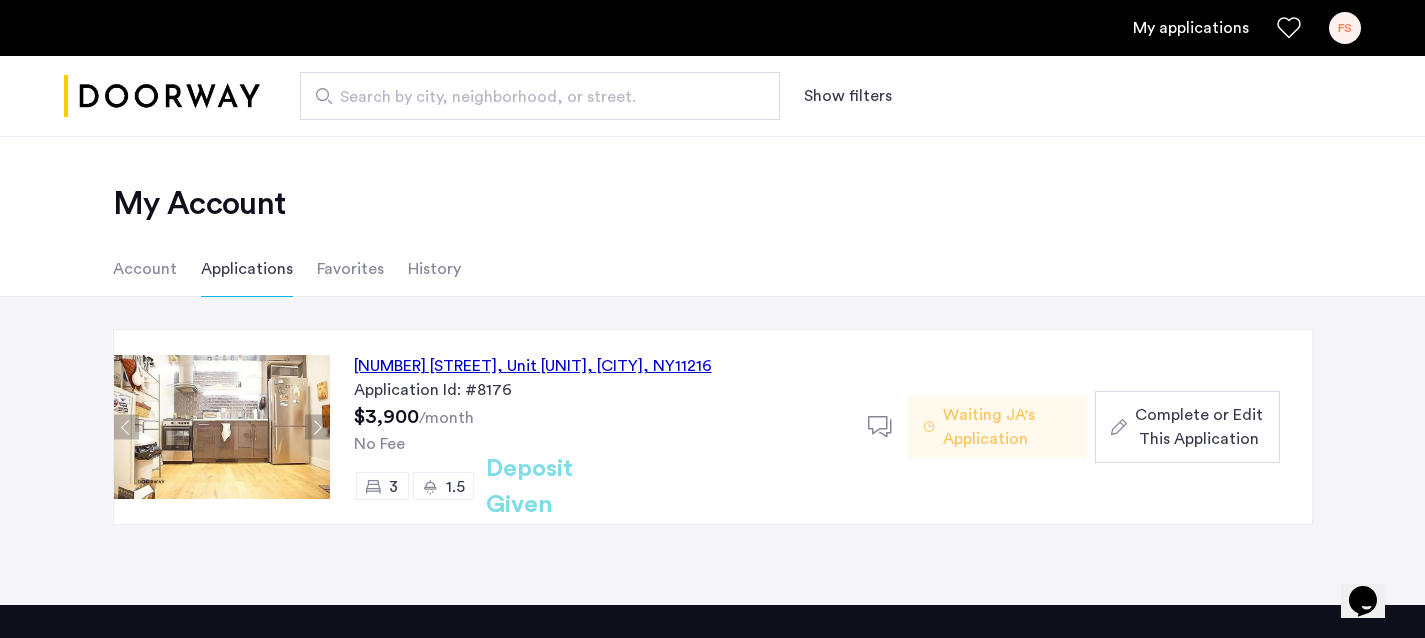 click 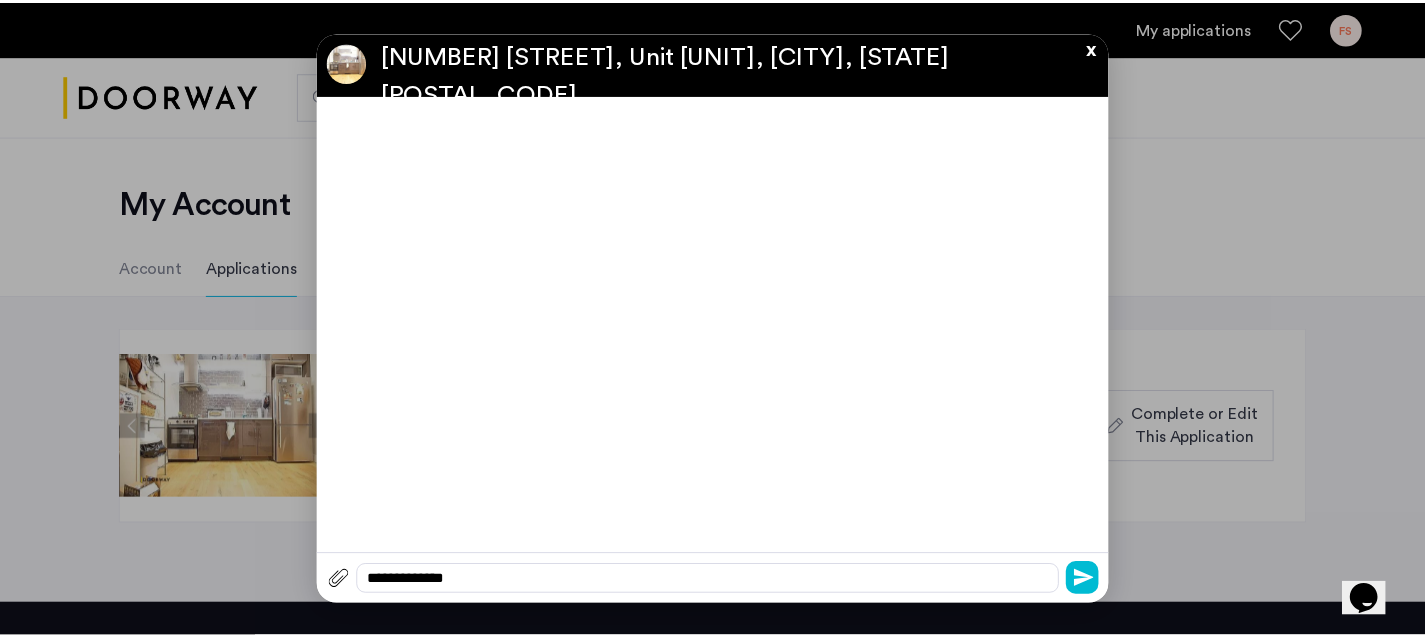 scroll, scrollTop: 0, scrollLeft: 0, axis: both 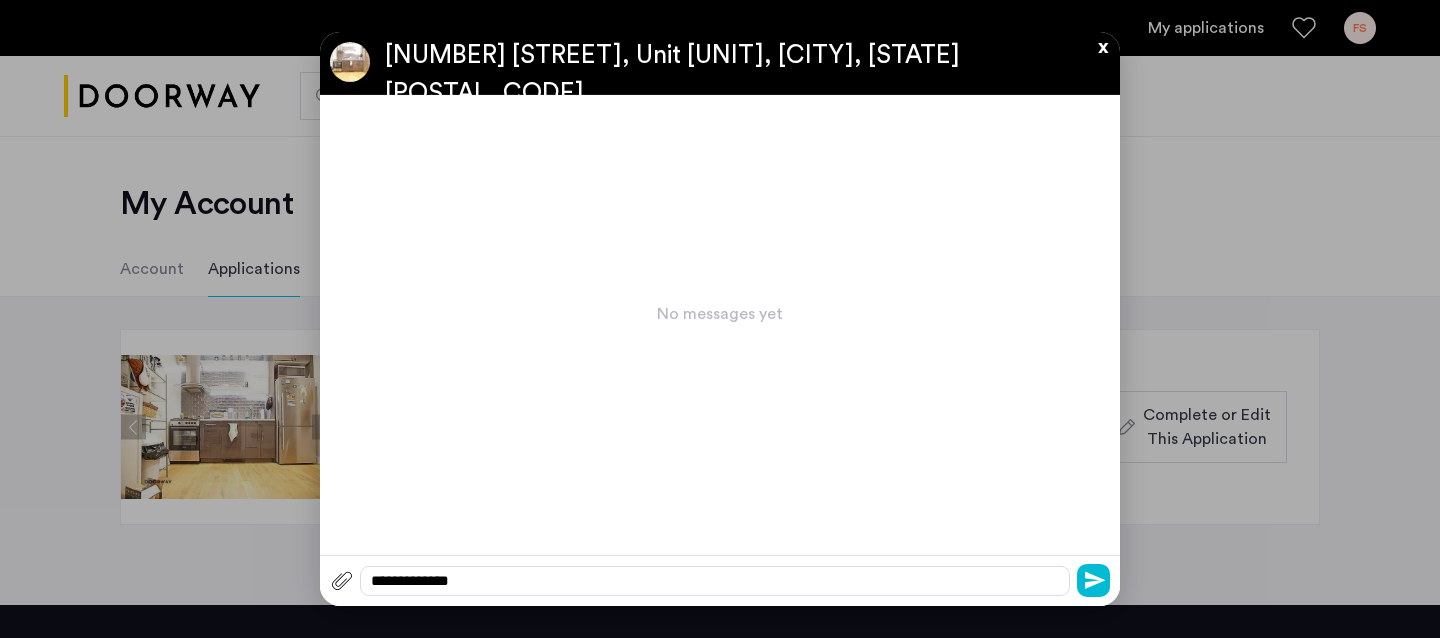 click on "x" at bounding box center (1098, 43) 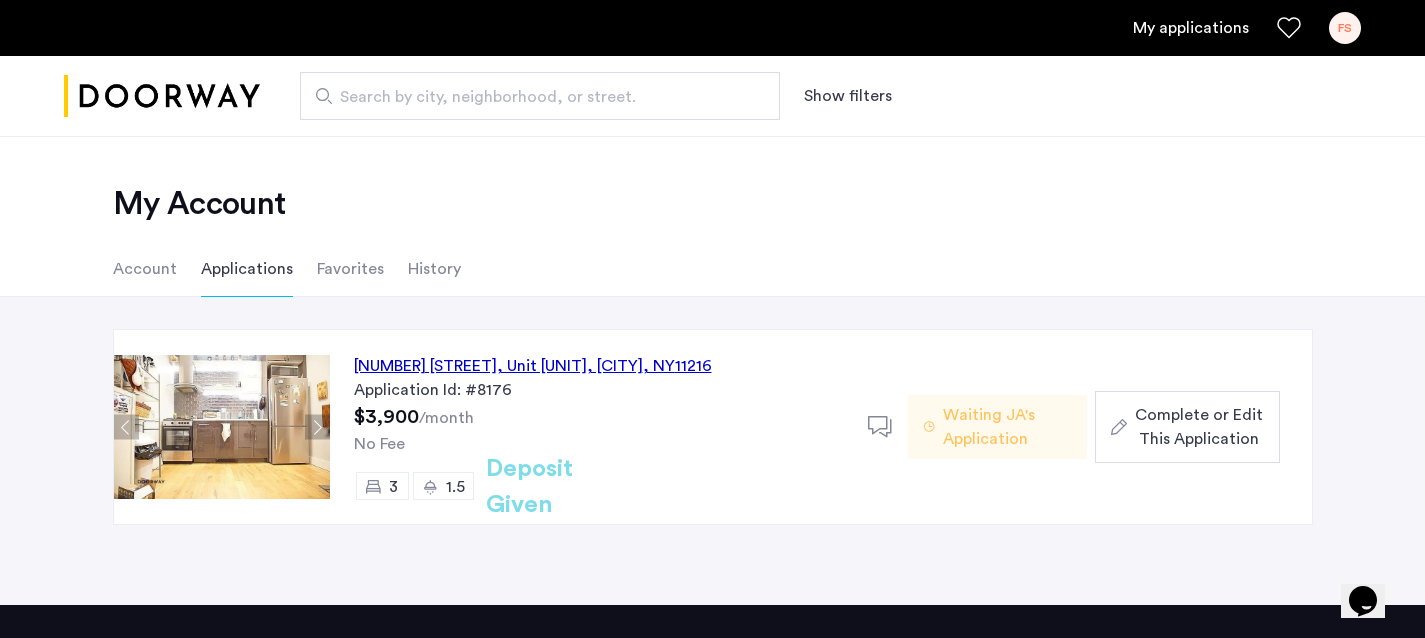 click on "Account Applications Favorites History" 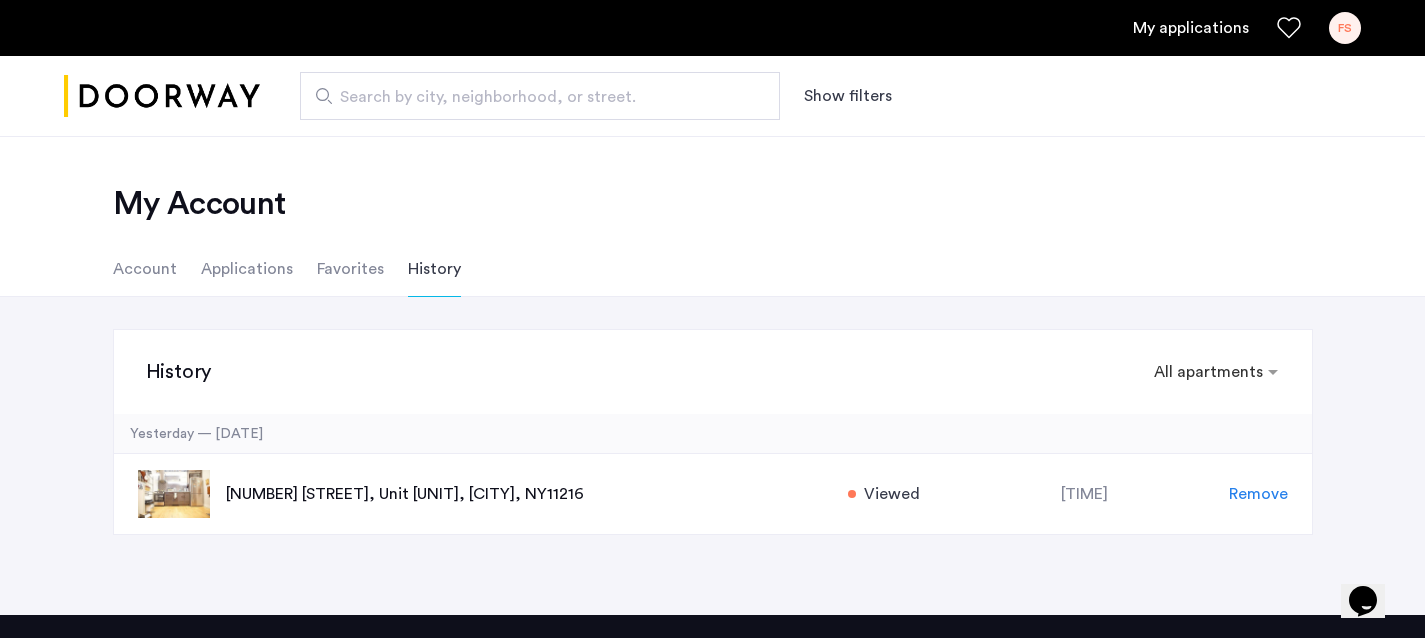 click on "Favorites" 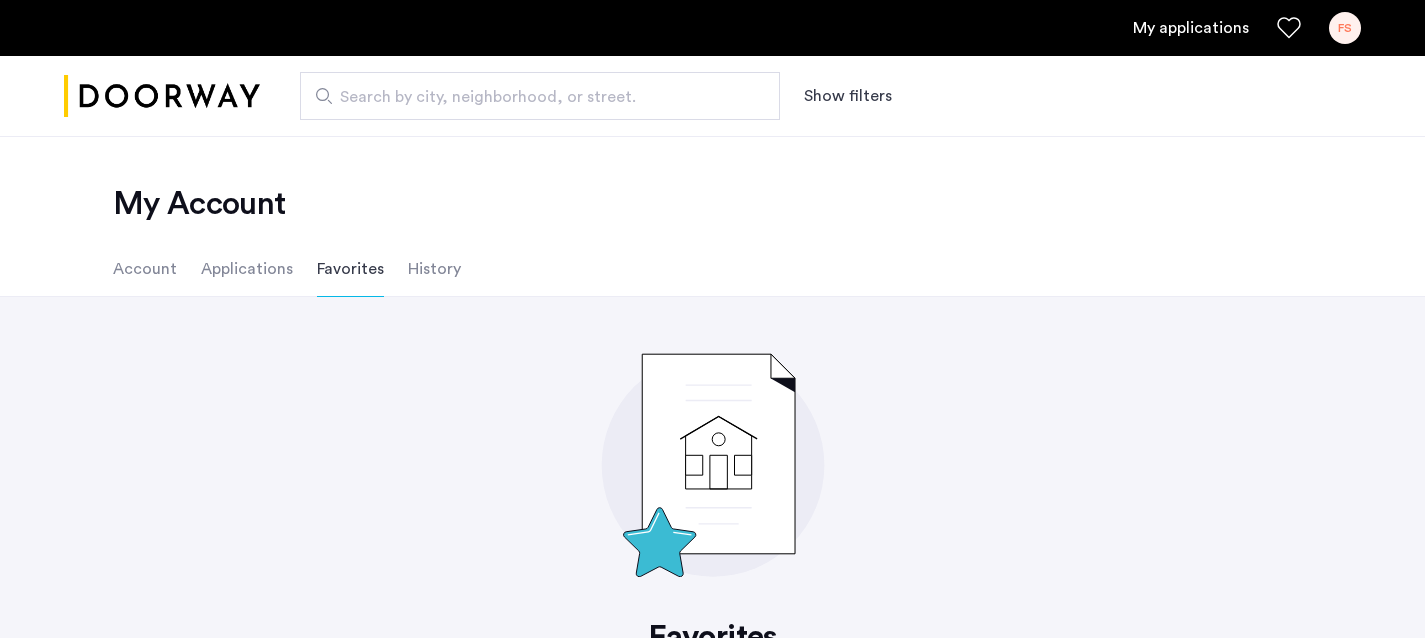click on "Account" 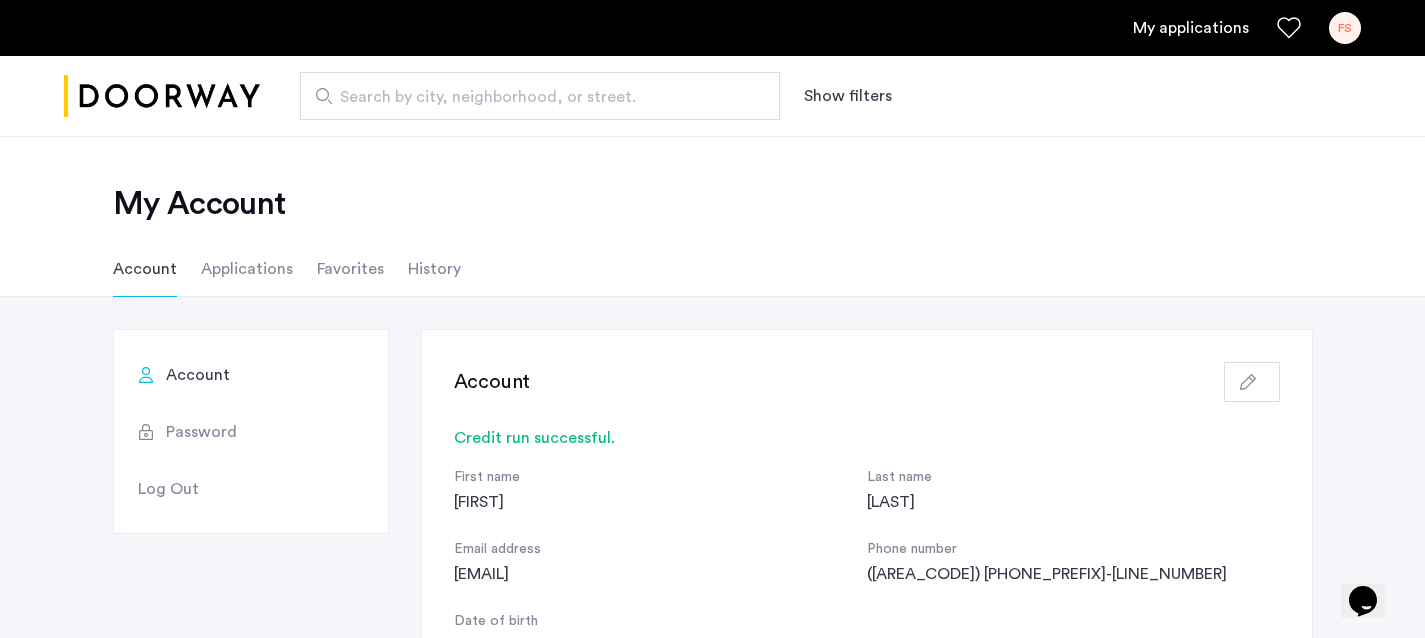 click on "Applications" 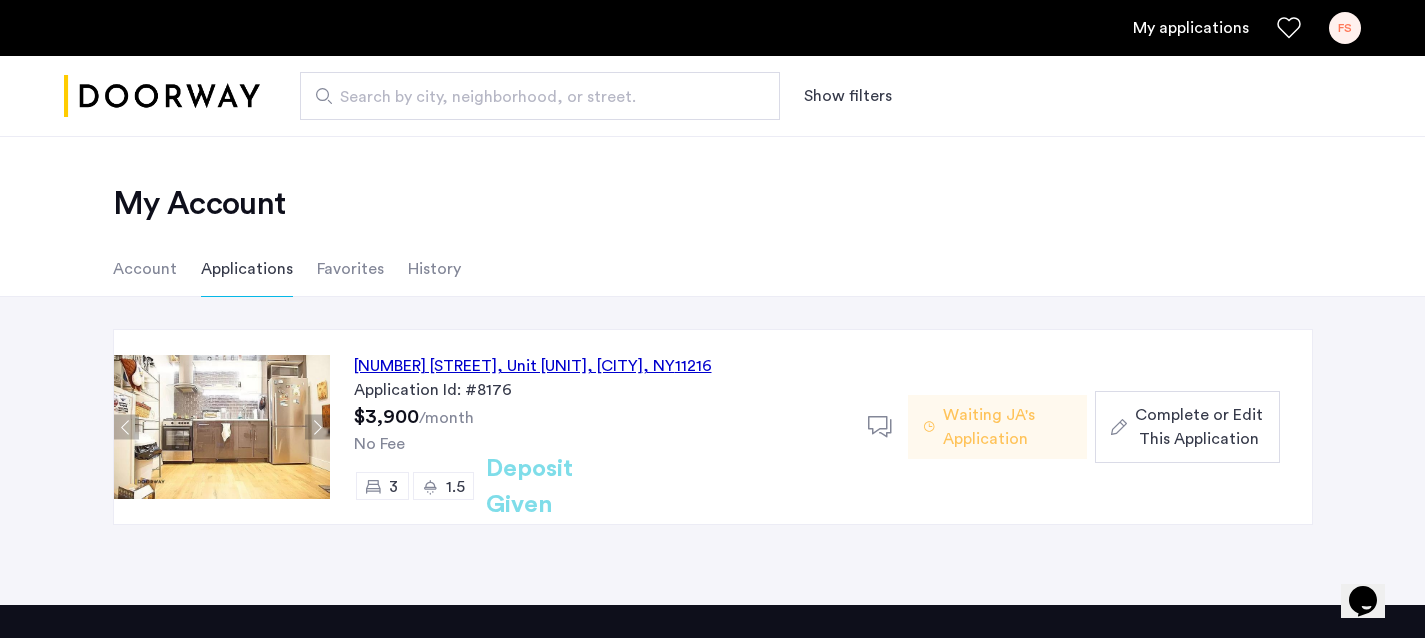 click on "Waiting JA's Application" 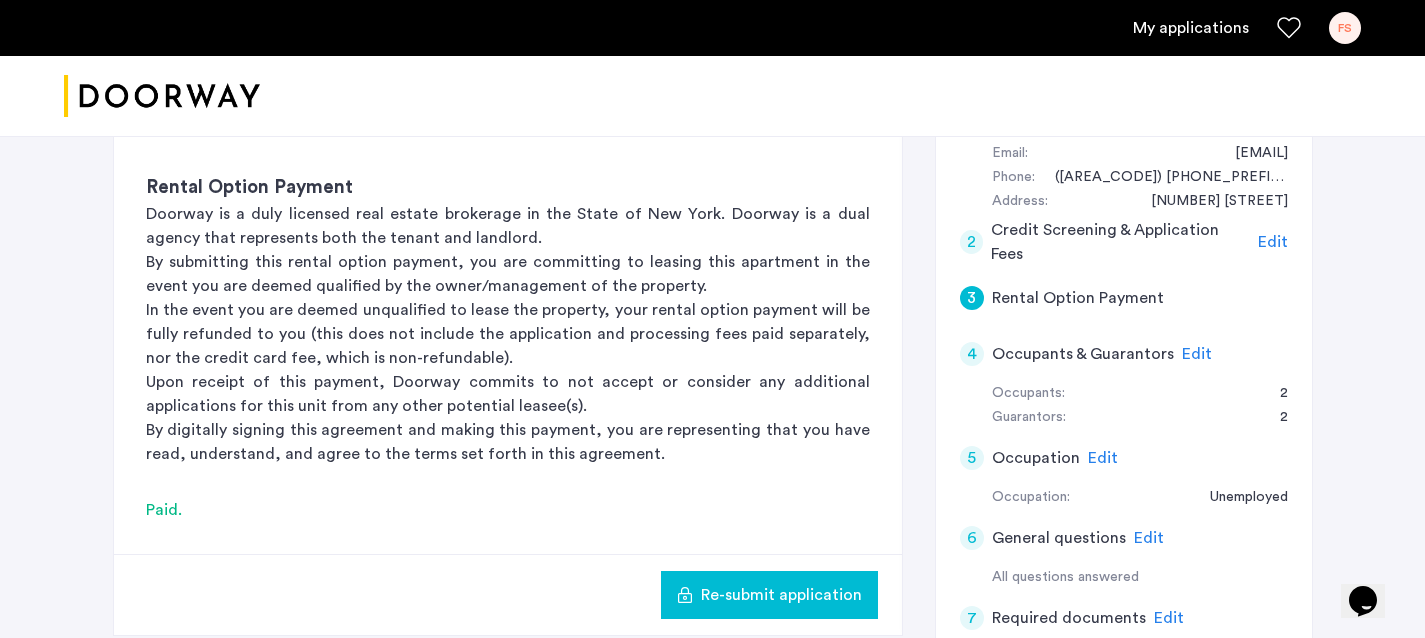 scroll, scrollTop: 415, scrollLeft: 0, axis: vertical 